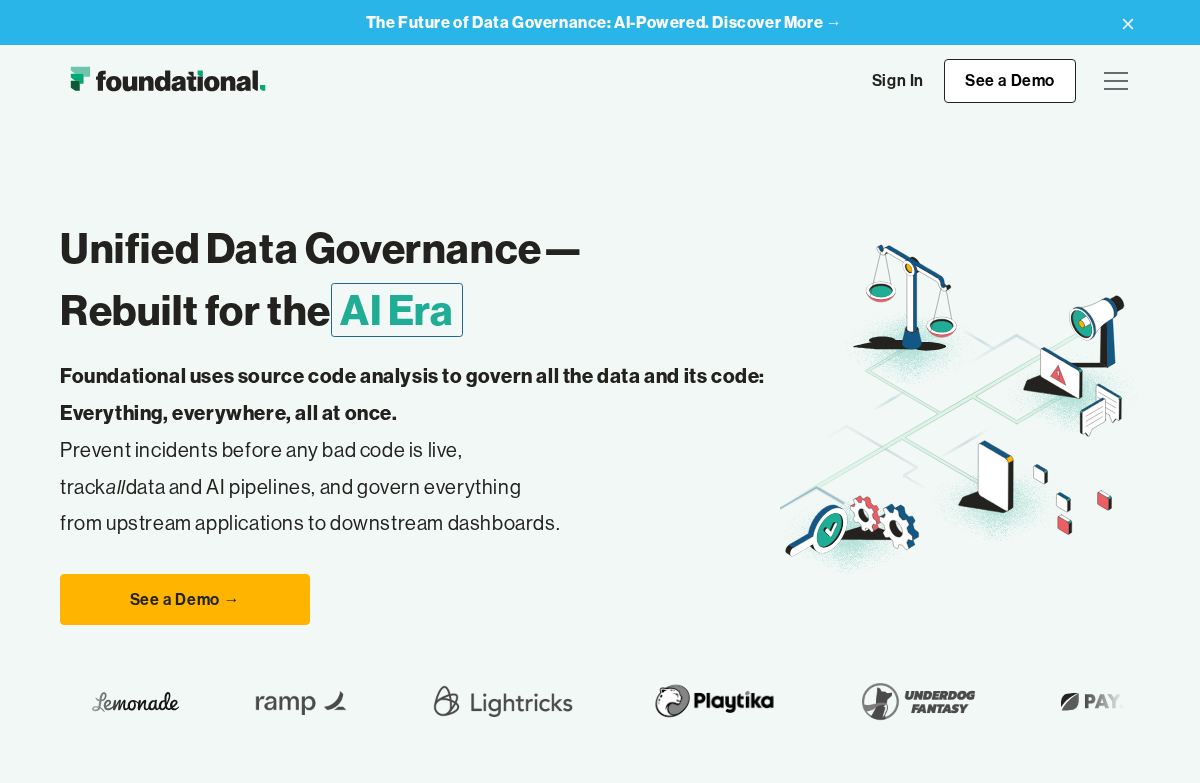 scroll, scrollTop: 0, scrollLeft: 0, axis: both 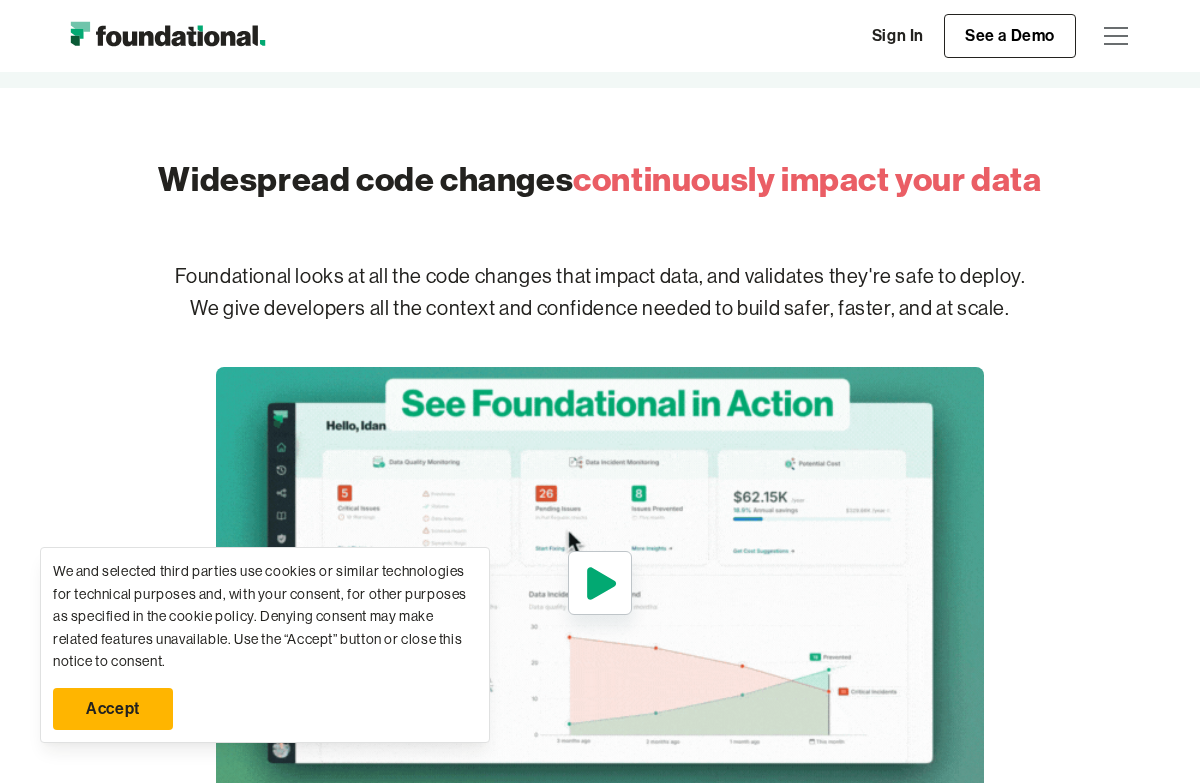 click on "Accept" at bounding box center [113, 709] 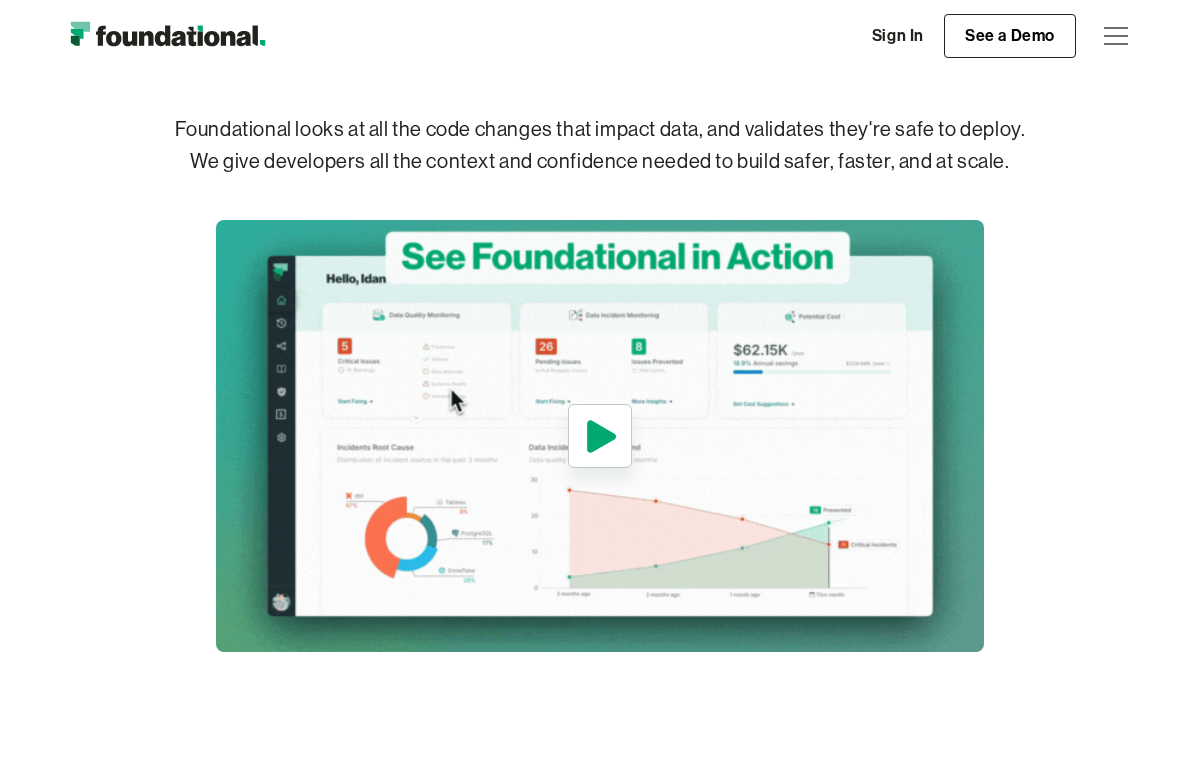 scroll, scrollTop: 876, scrollLeft: 0, axis: vertical 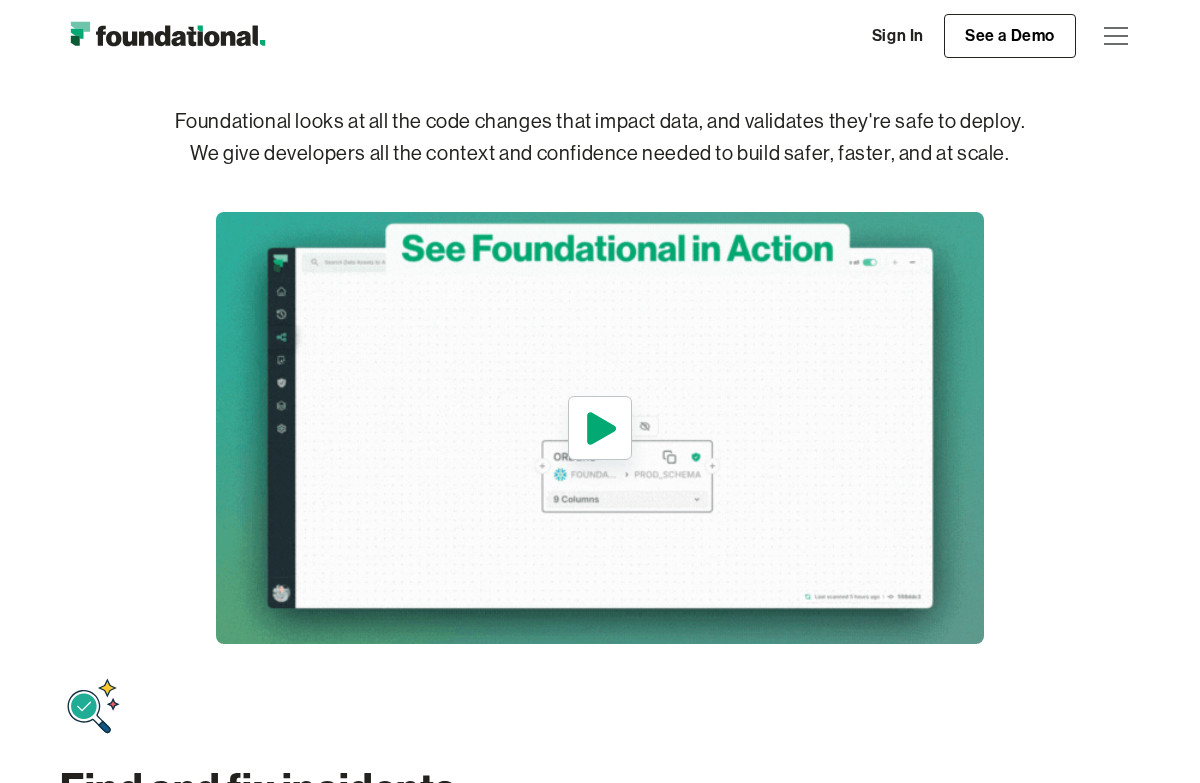 click 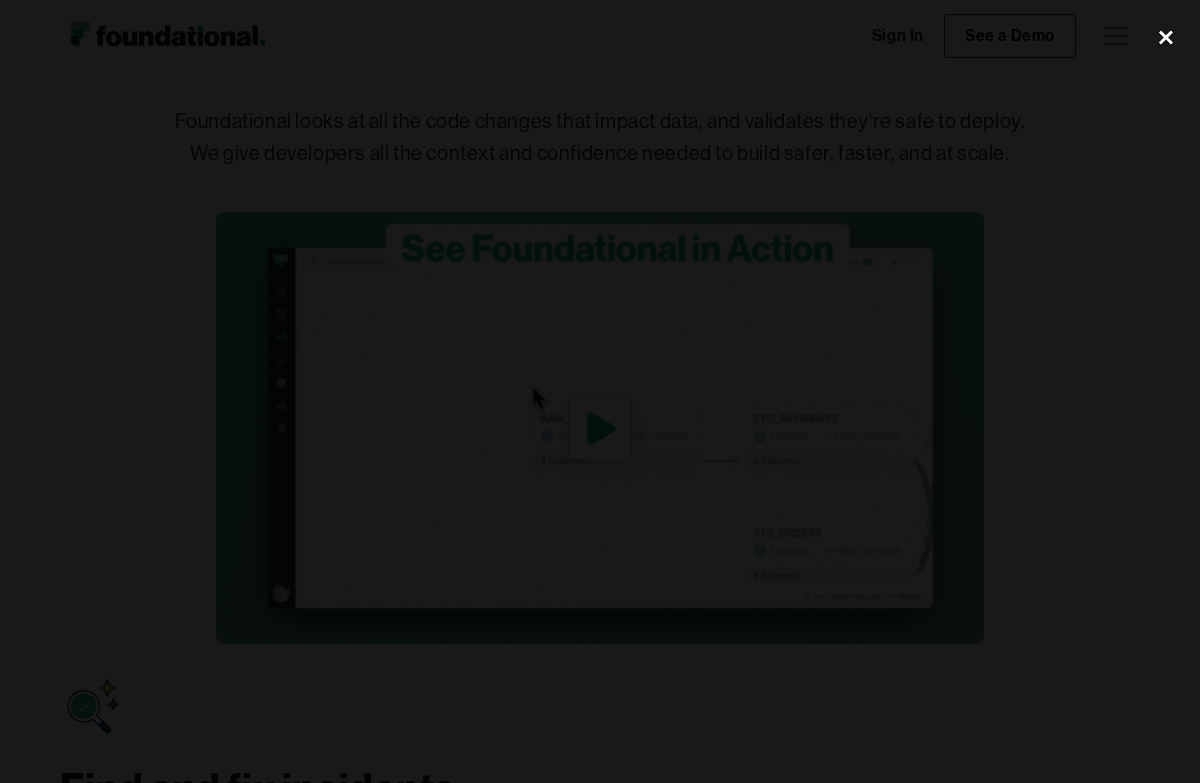 click at bounding box center [1166, 38] 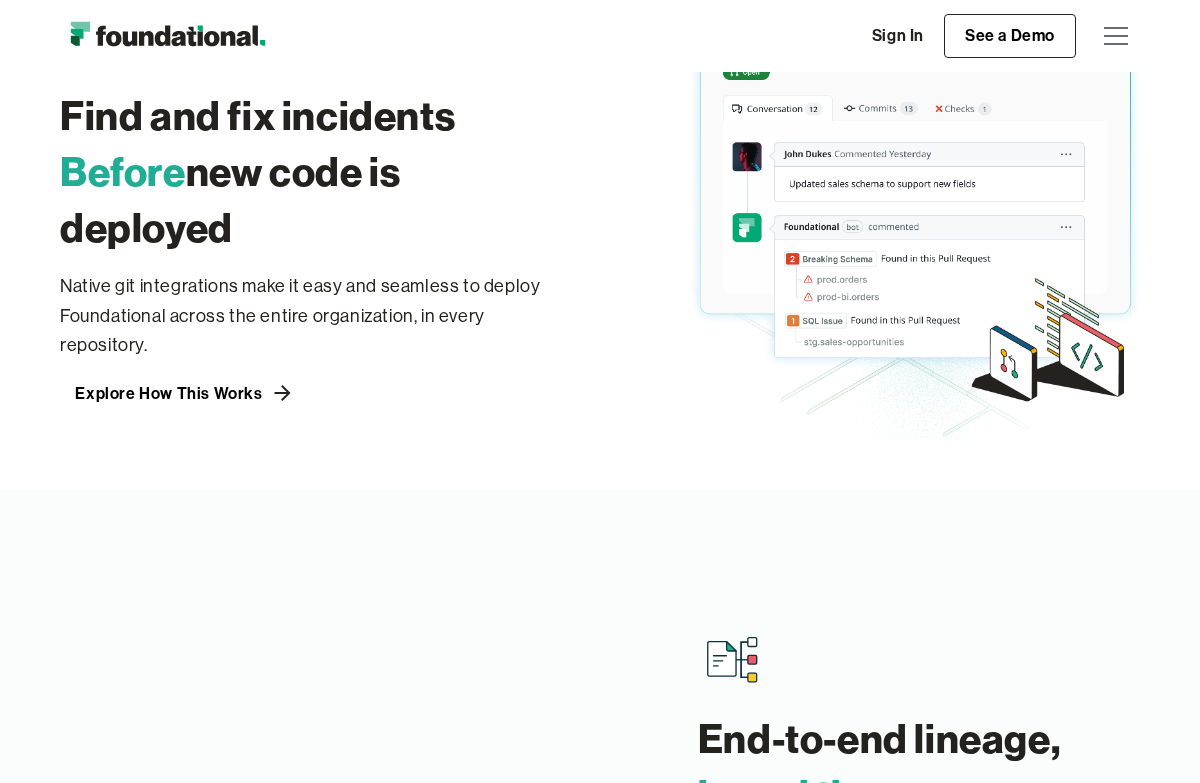 scroll, scrollTop: 1549, scrollLeft: 0, axis: vertical 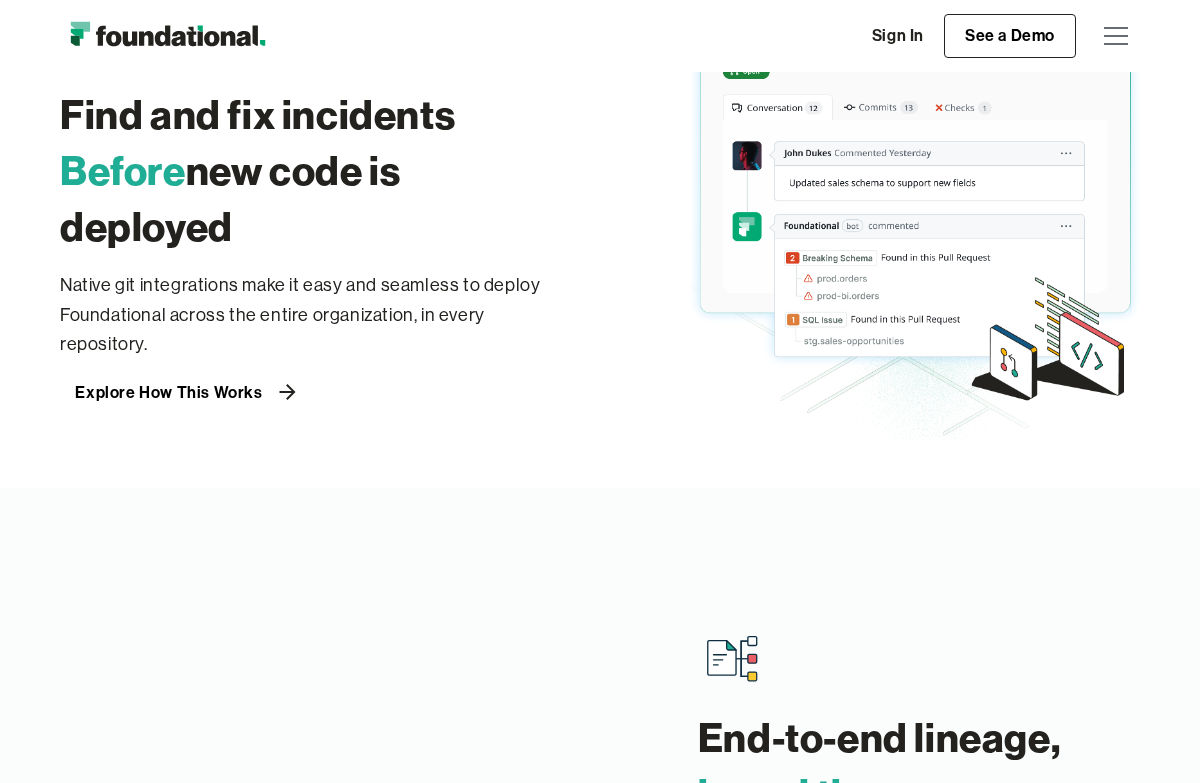 click on "Explore How This Works" at bounding box center [168, 392] 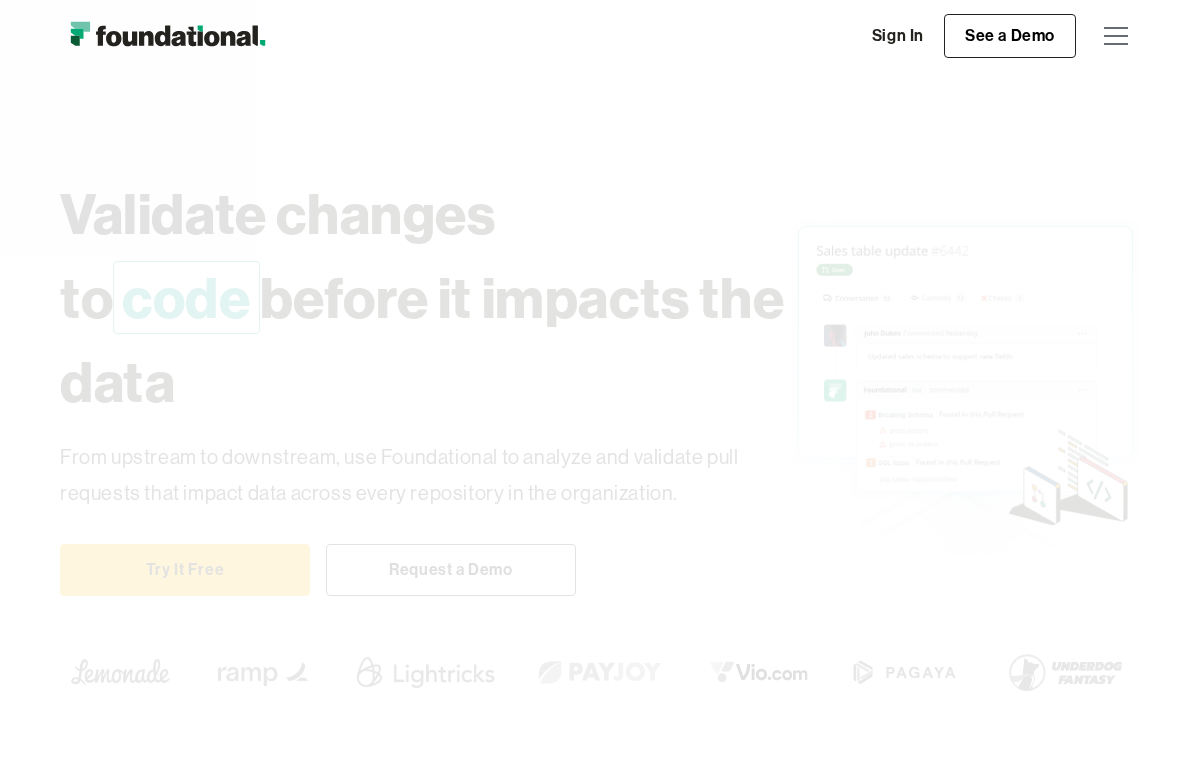 scroll, scrollTop: 0, scrollLeft: 0, axis: both 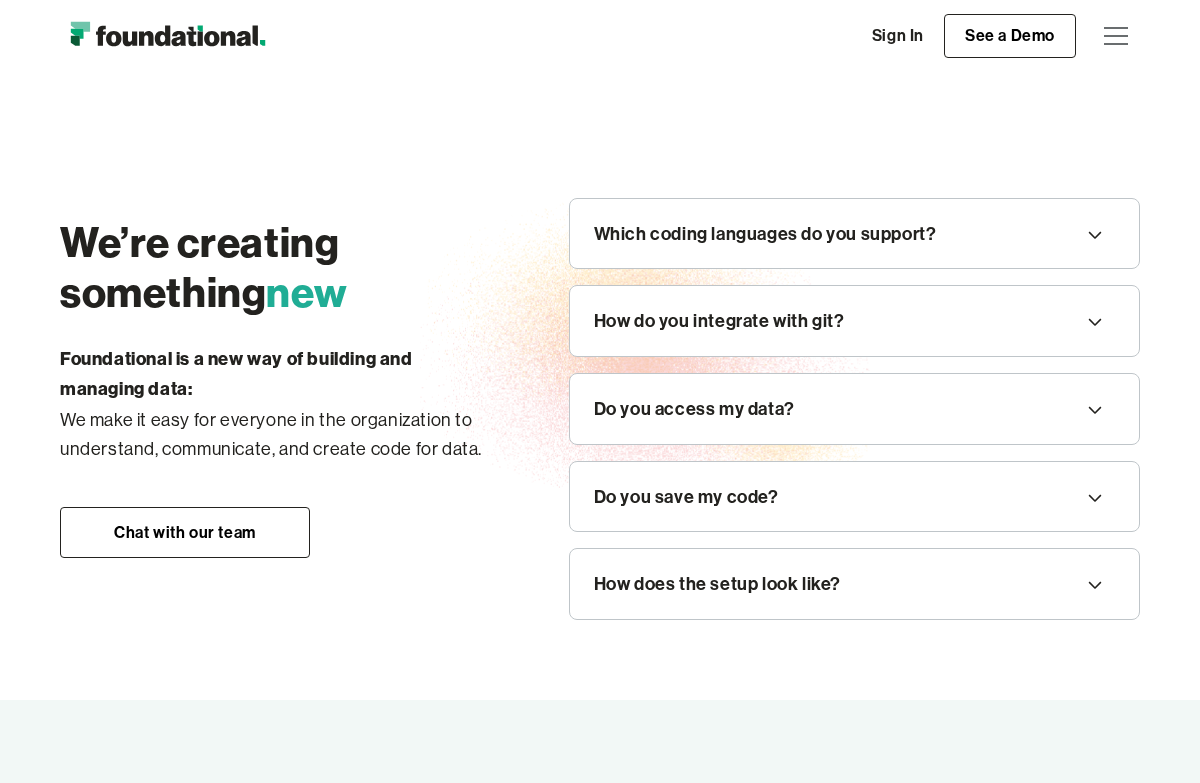 click on "Which coding languages do you support?" at bounding box center [765, 234] 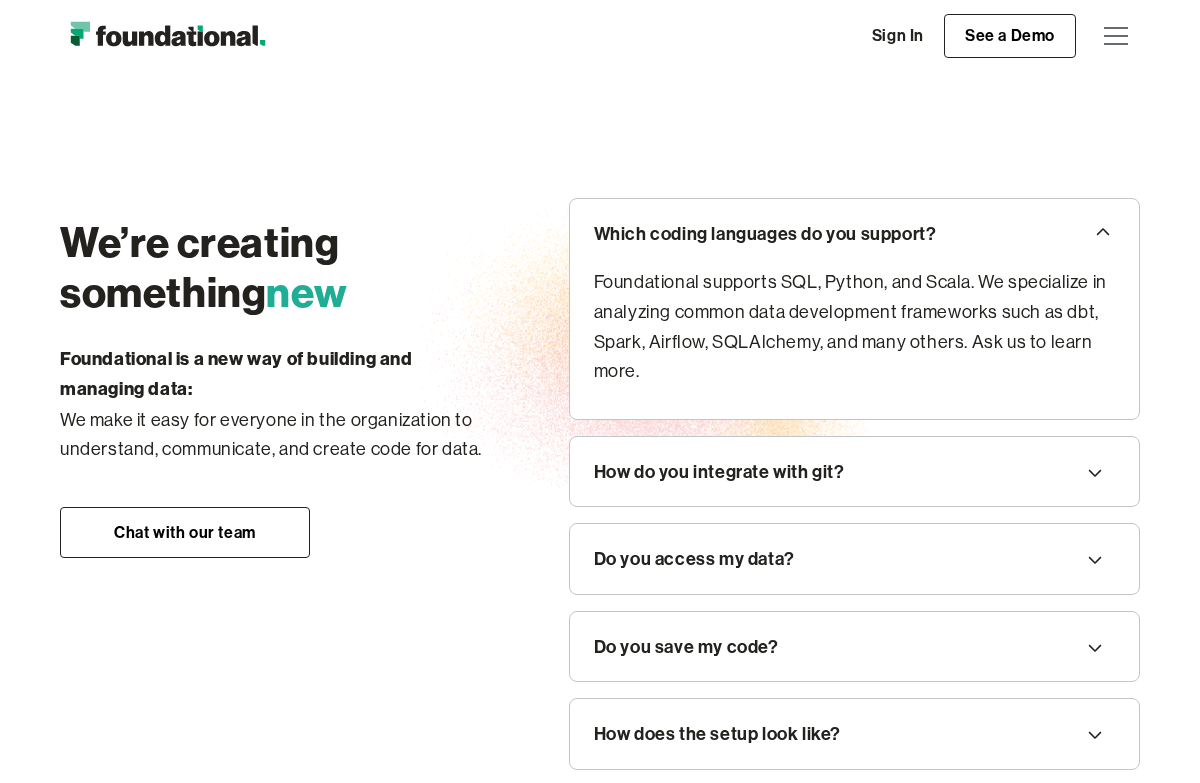 click on "Which coding languages do you support?" at bounding box center [765, 234] 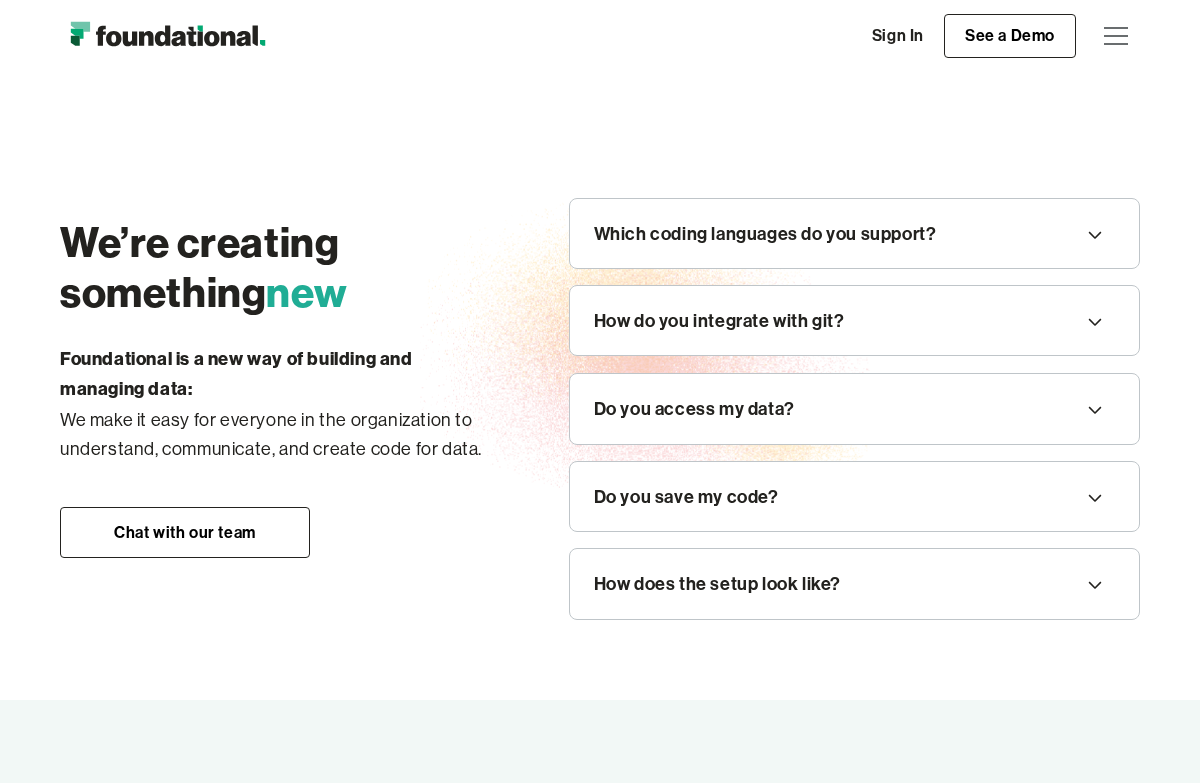click on "How do you integrate with git?" at bounding box center (719, 321) 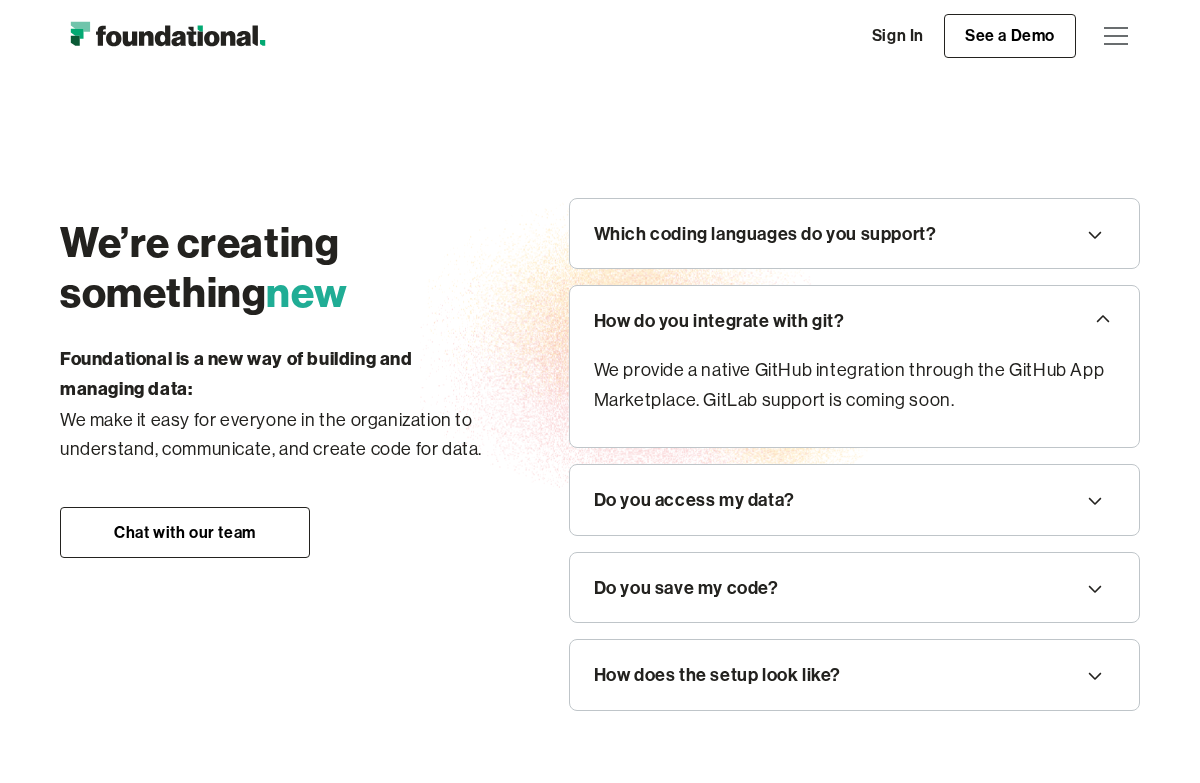 click on "How do you integrate with git?" at bounding box center [719, 321] 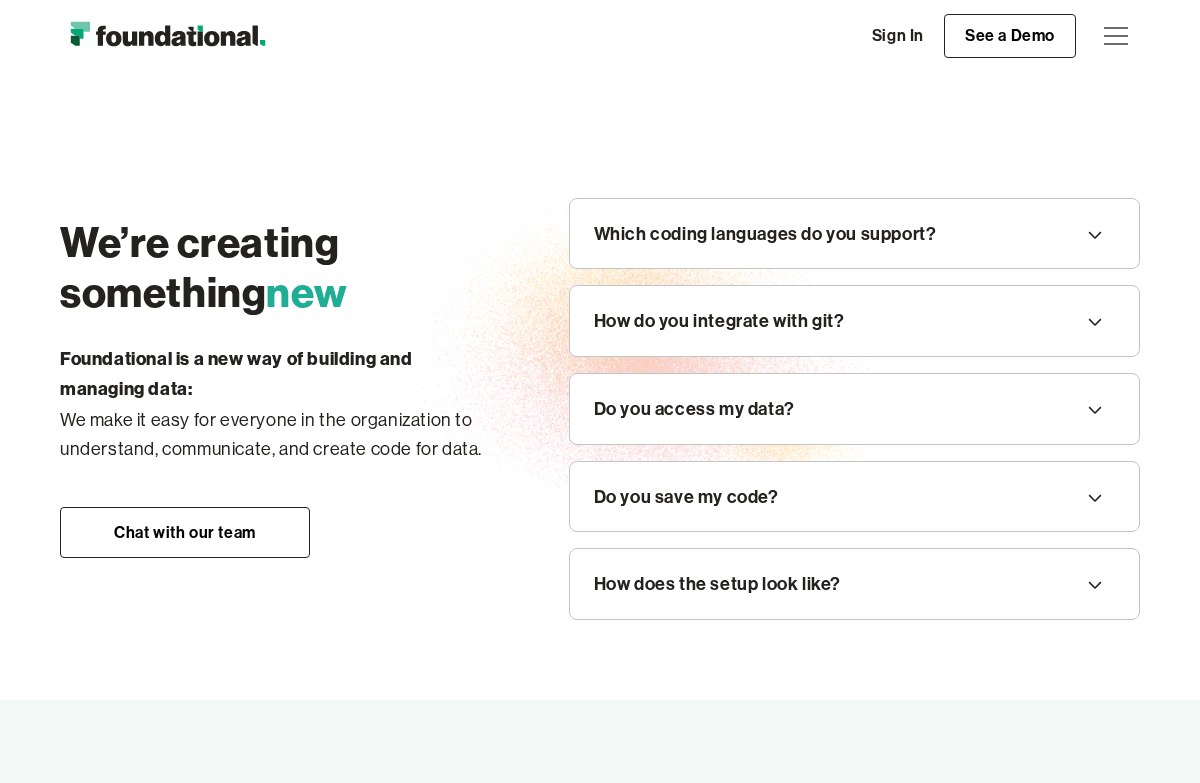 click on "Do you access my data?" at bounding box center [694, 409] 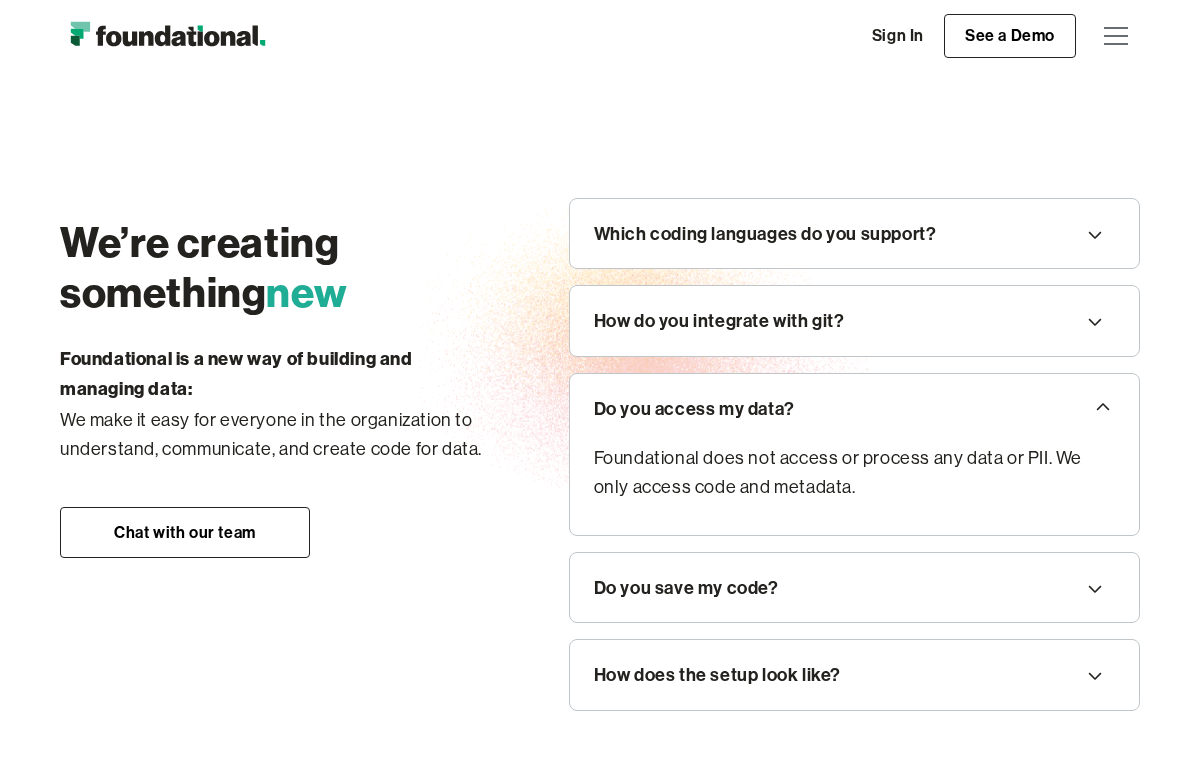 click on "Do you access my data?" at bounding box center [694, 409] 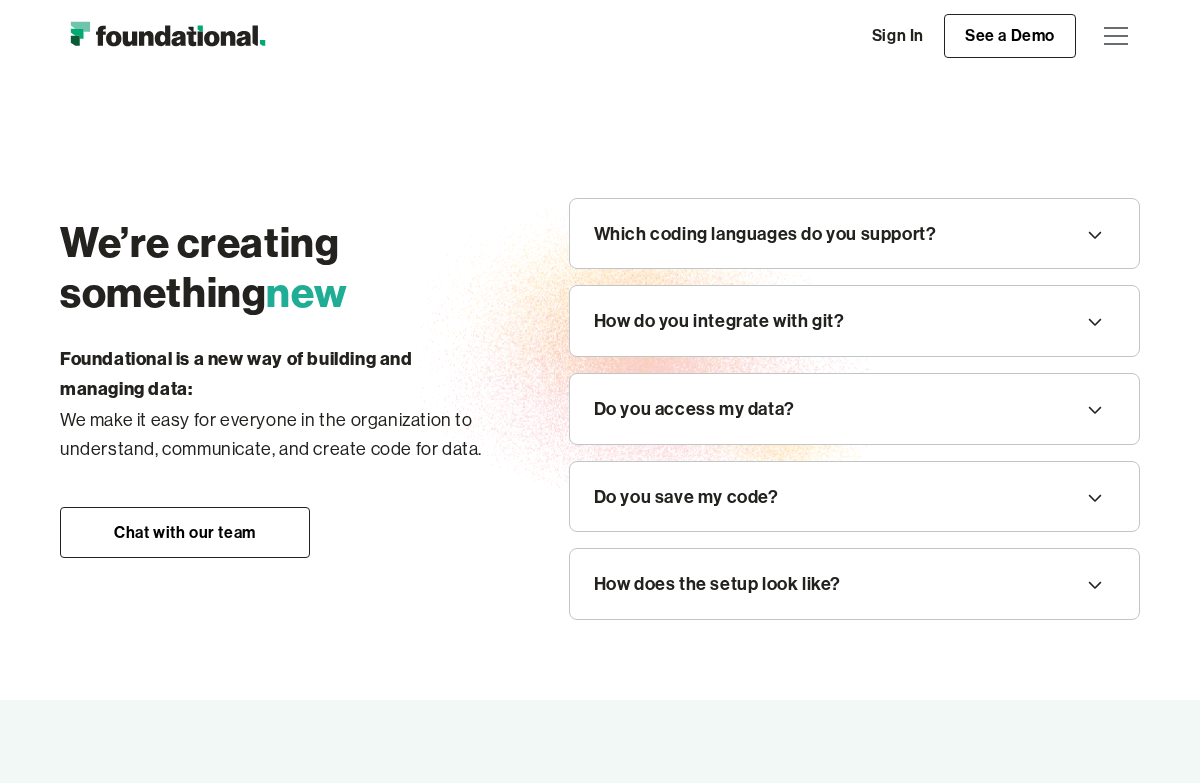 click on "Do you save my code?" at bounding box center [686, 497] 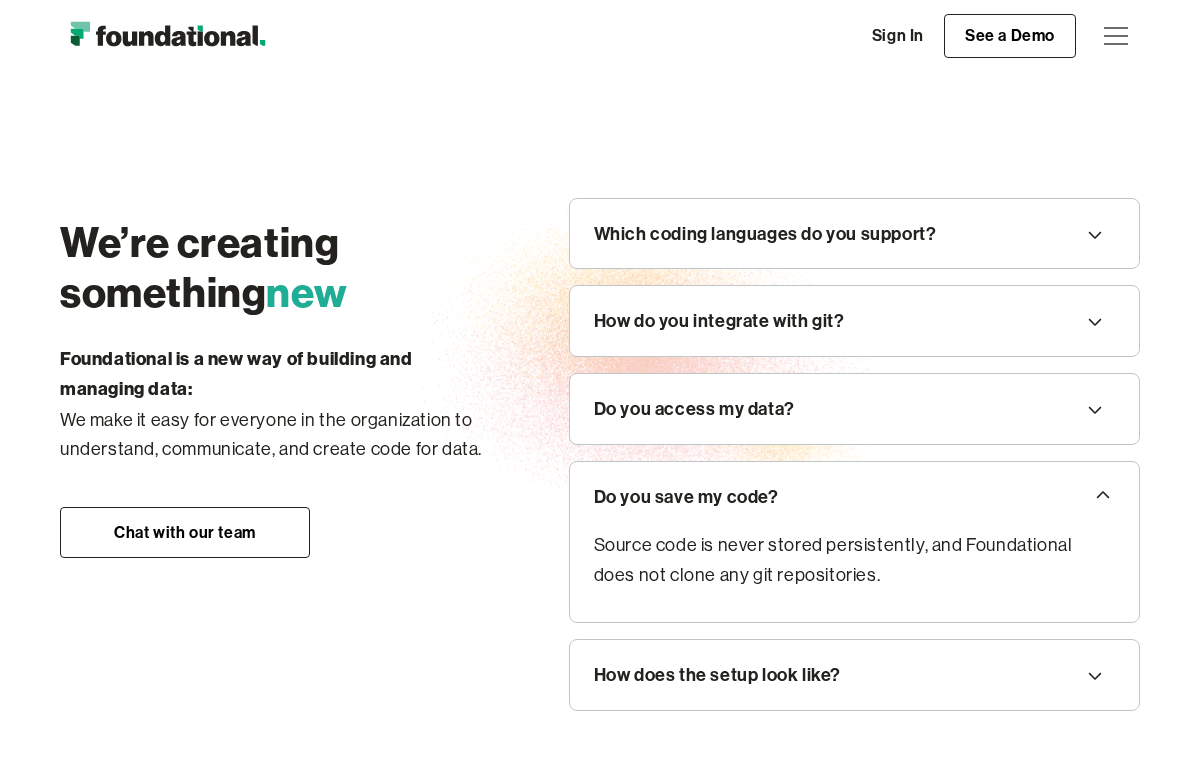 click on "Do you save my code?" at bounding box center [686, 497] 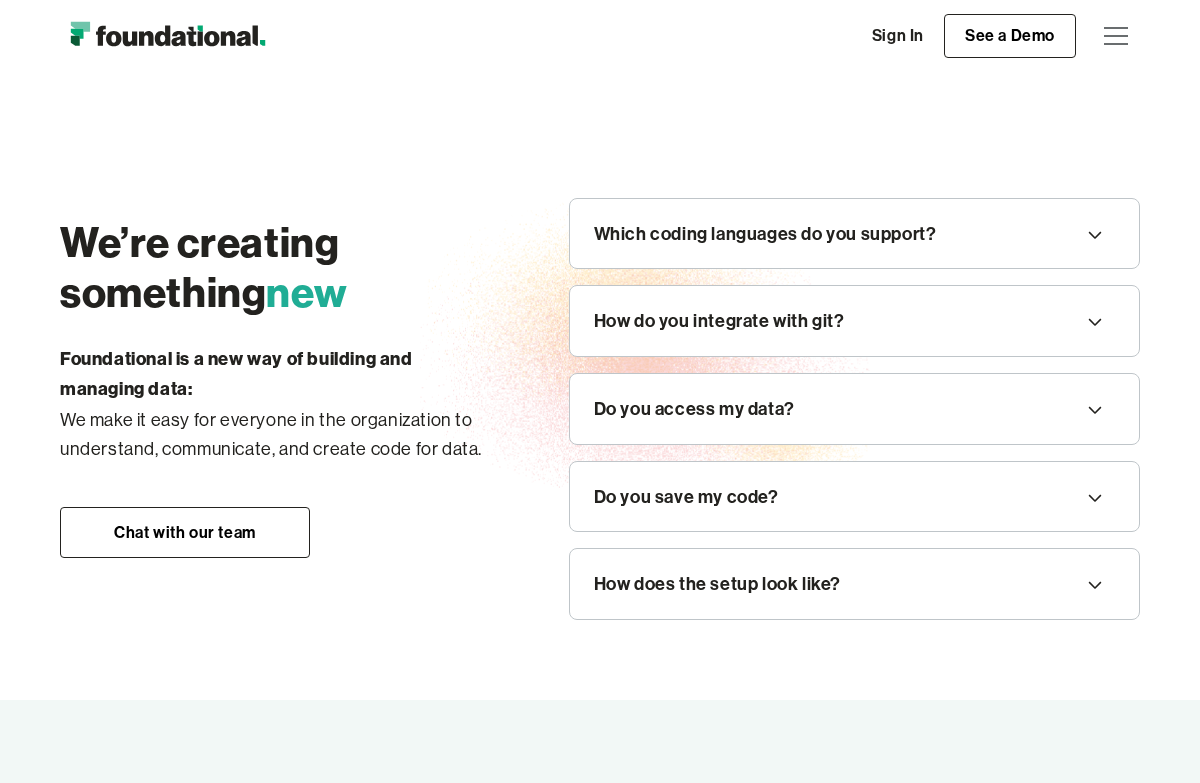 click on "Do you save my code?" at bounding box center [686, 497] 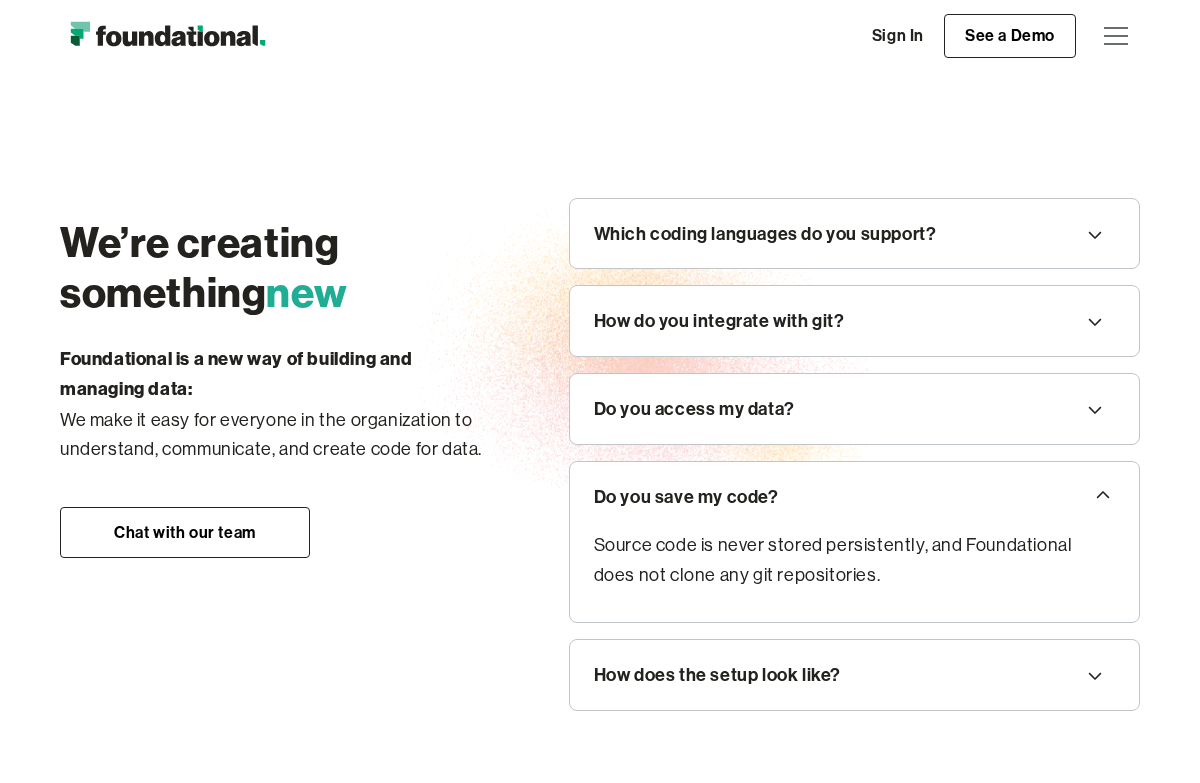 click on "Do you save my code?" at bounding box center (686, 497) 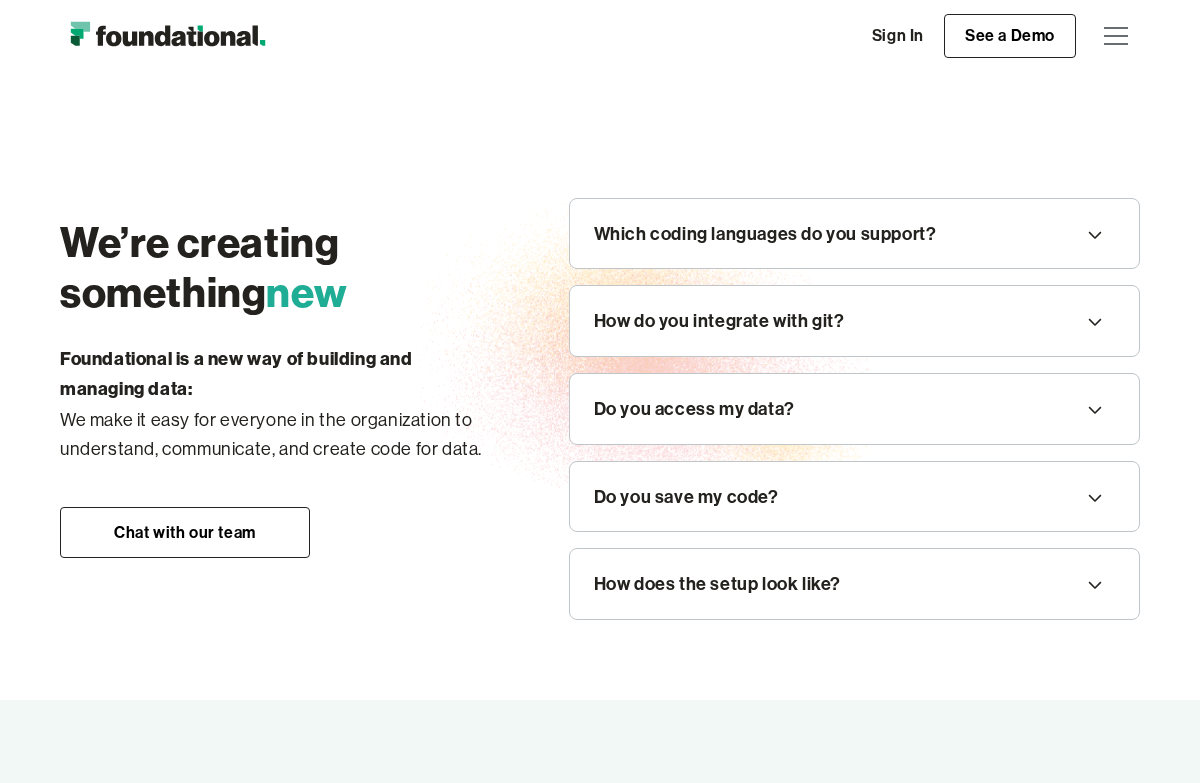 click on "How does the setup look like?" at bounding box center (717, 584) 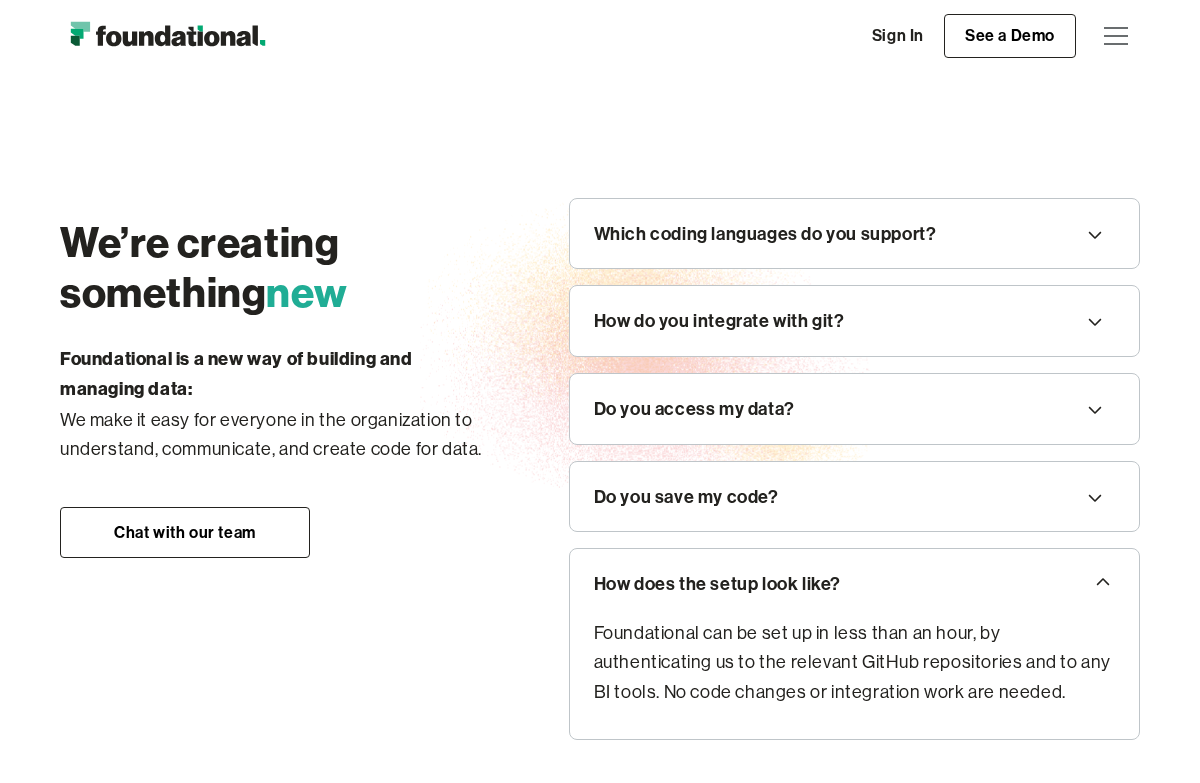 click on "How does the setup look like?" at bounding box center [717, 584] 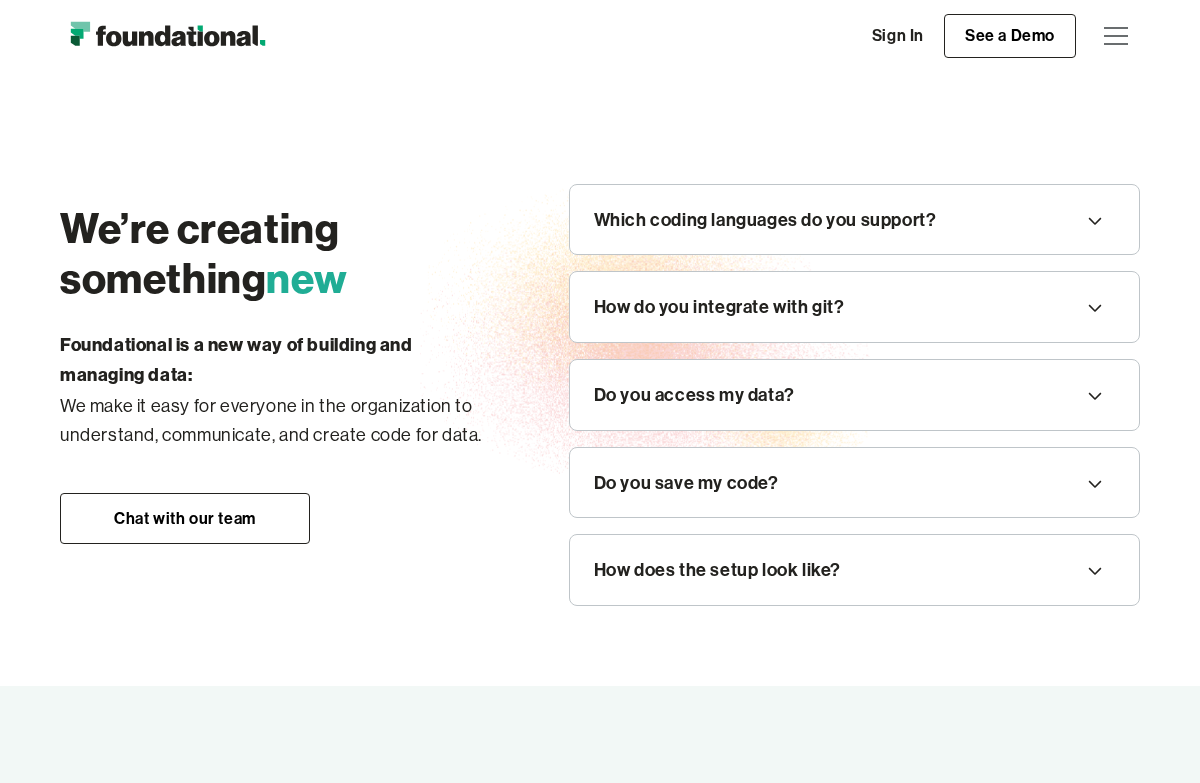 scroll, scrollTop: 2222, scrollLeft: 0, axis: vertical 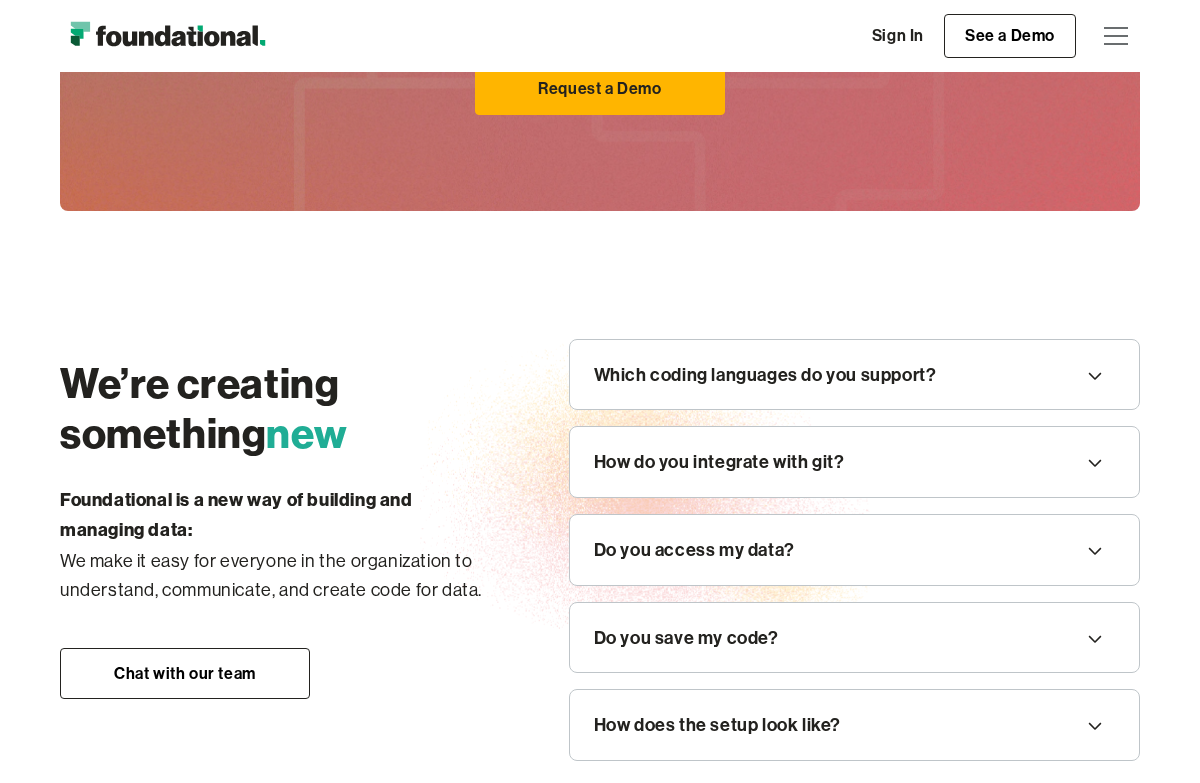click at bounding box center [1116, 36] 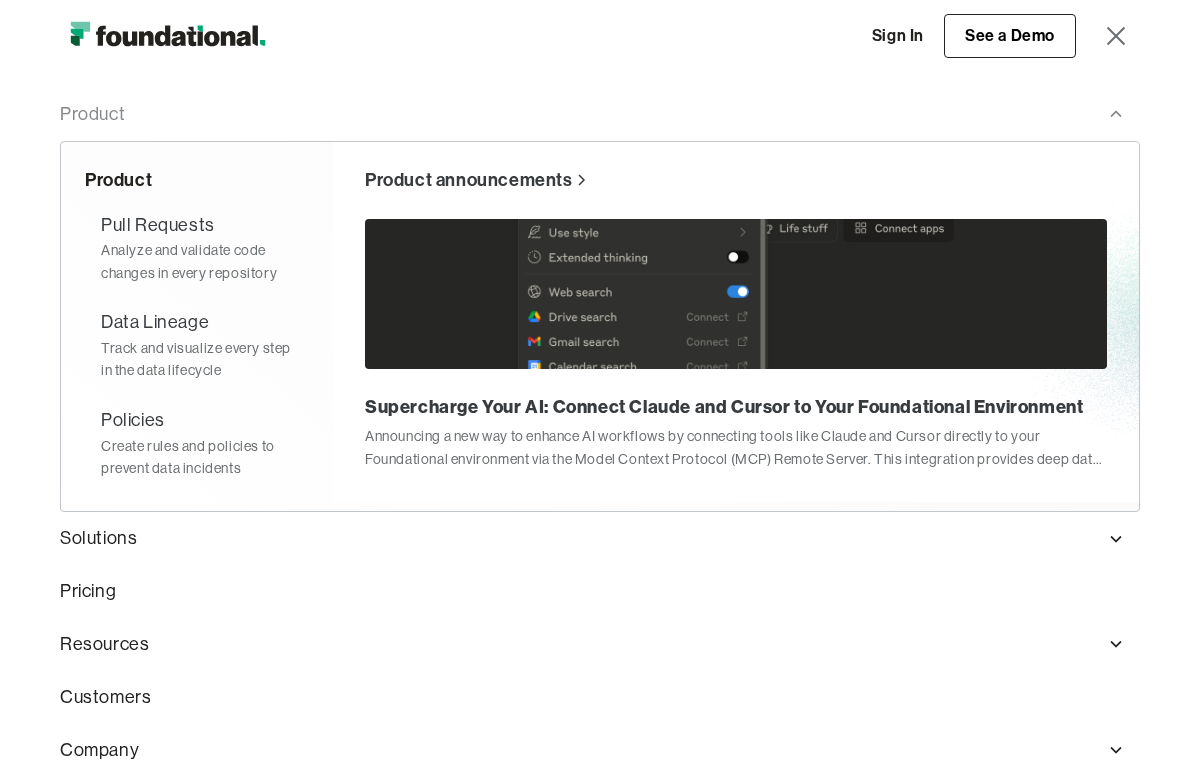 click on "Product" at bounding box center (600, 114) 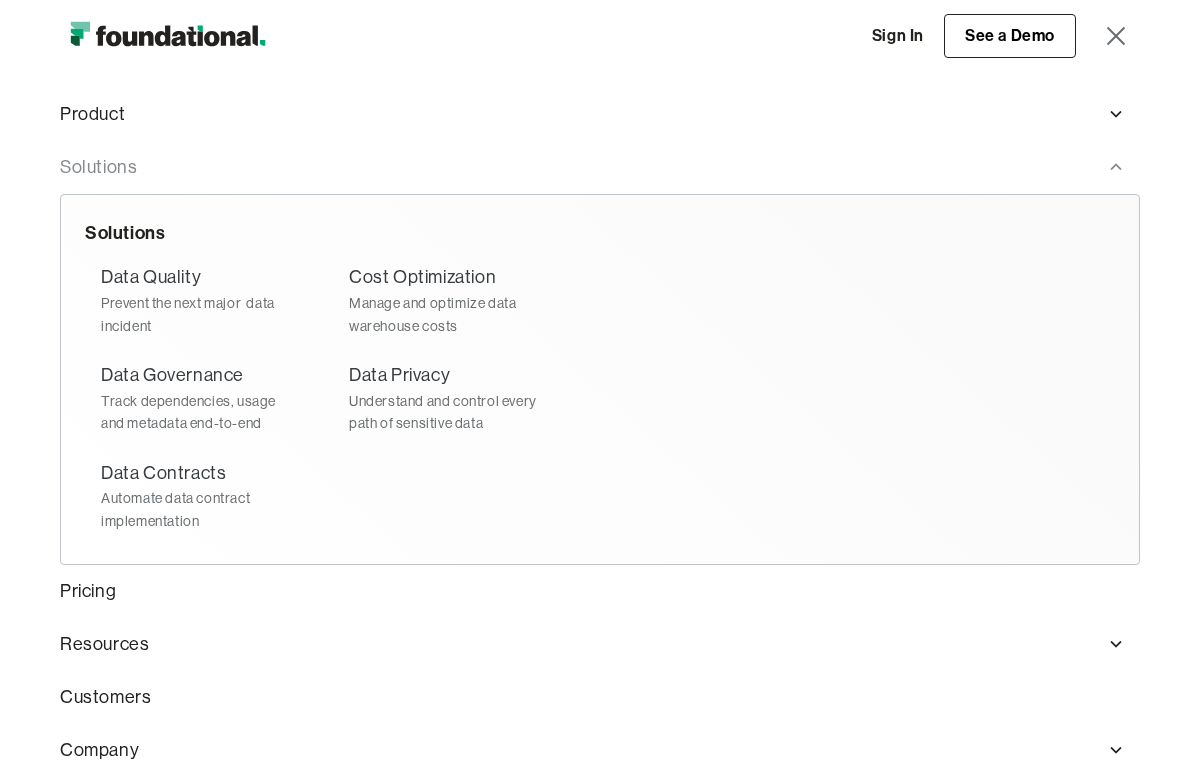click on "Solutions" at bounding box center [600, 167] 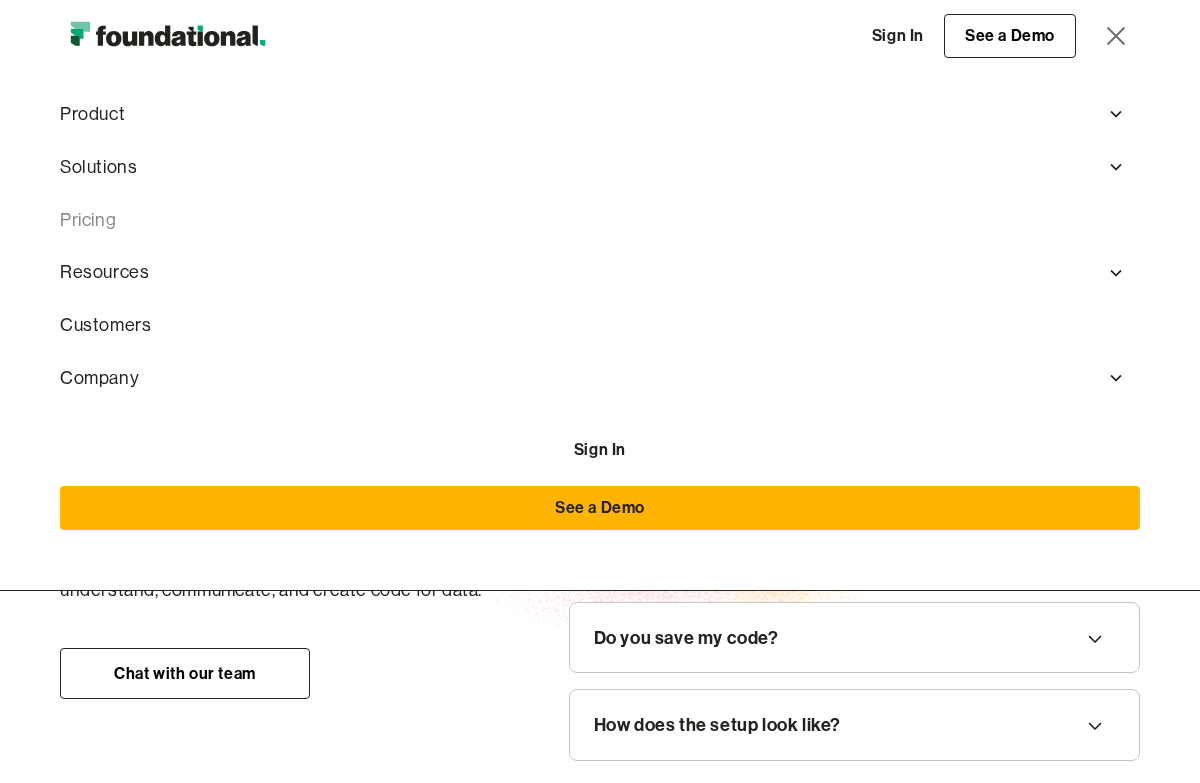 click on "Pricing" at bounding box center [600, 220] 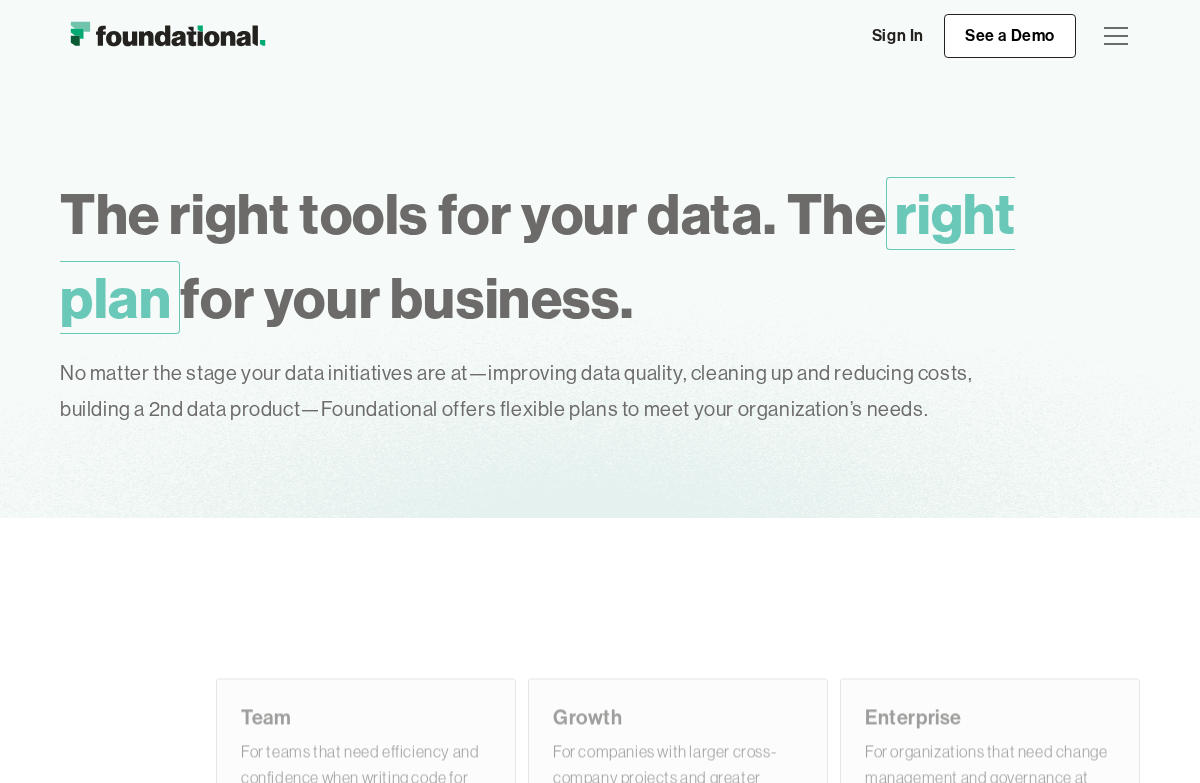 scroll, scrollTop: 0, scrollLeft: 0, axis: both 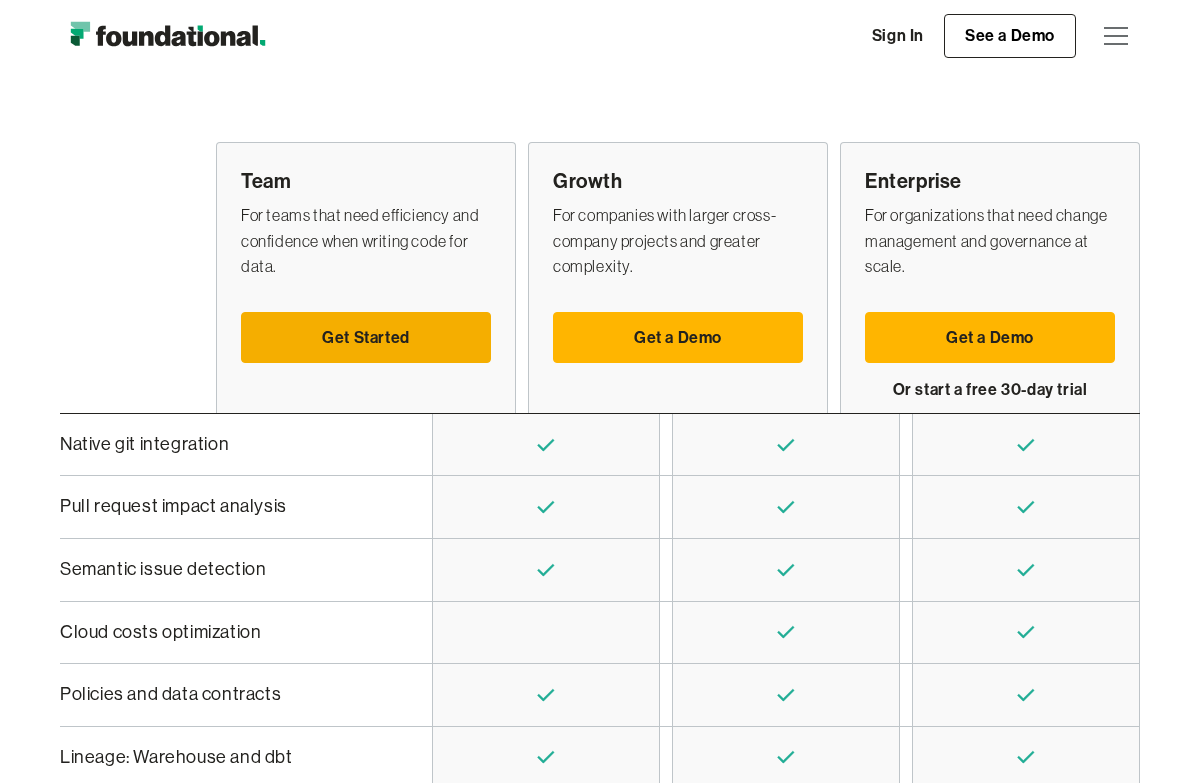 click on "Get Started" at bounding box center (366, 338) 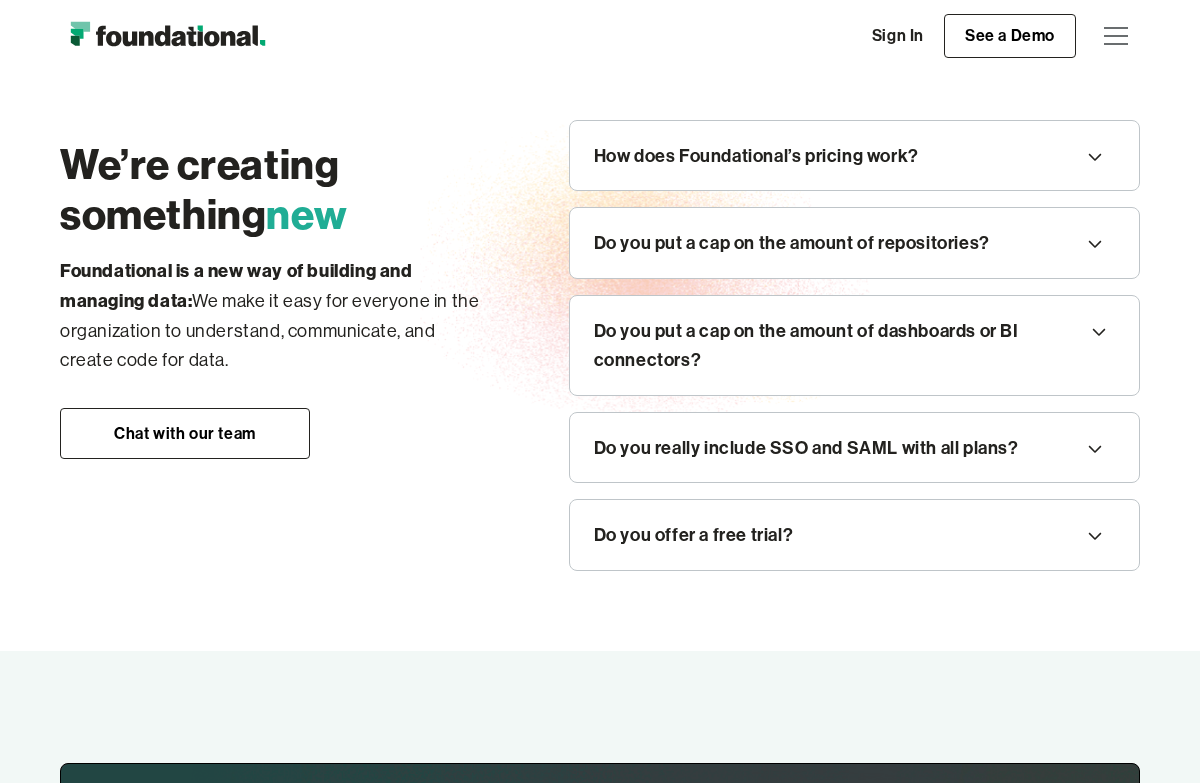 scroll, scrollTop: 2468, scrollLeft: 0, axis: vertical 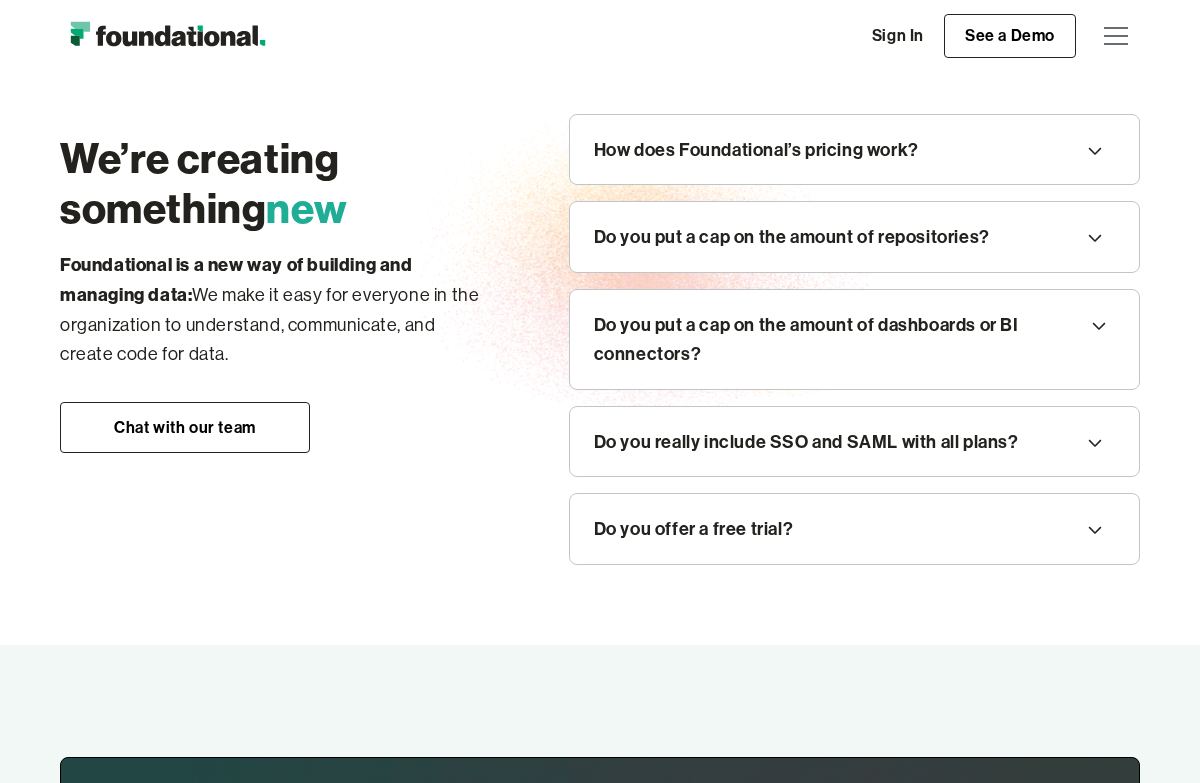 click on "How does Foundational’s pricing work?" at bounding box center [756, 150] 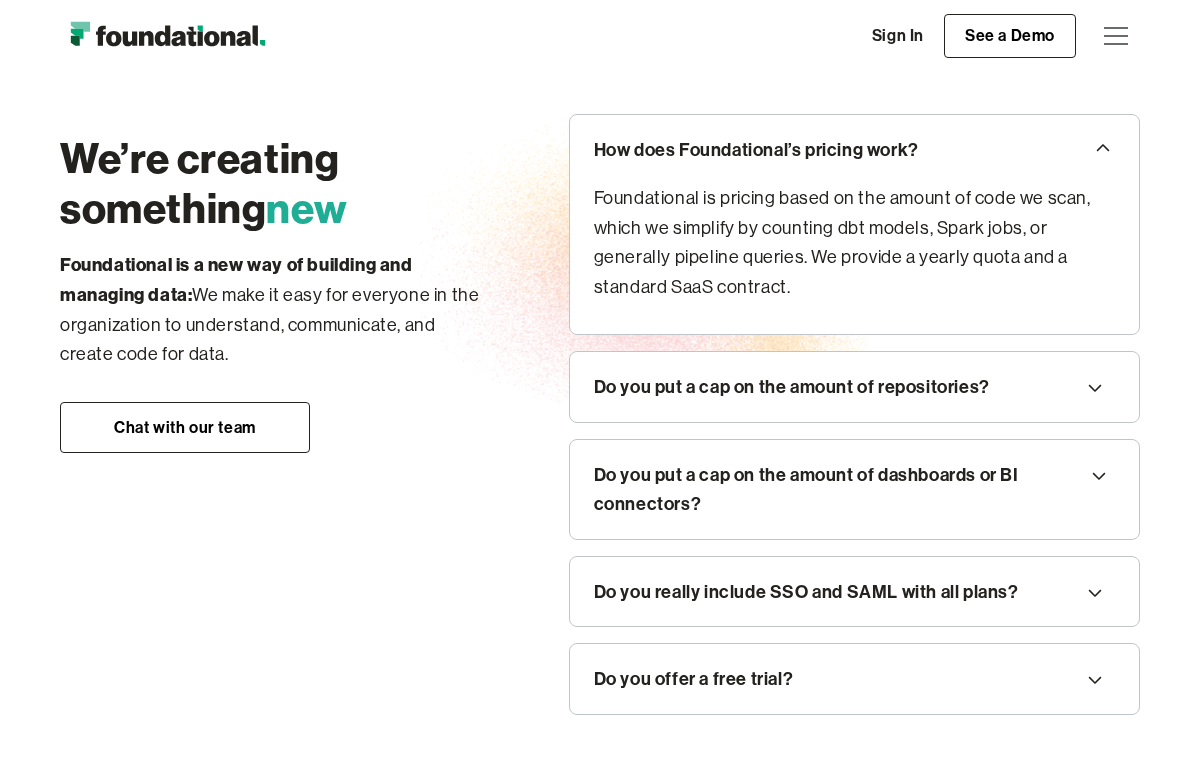 click on "How does Foundational’s pricing work?" at bounding box center [756, 150] 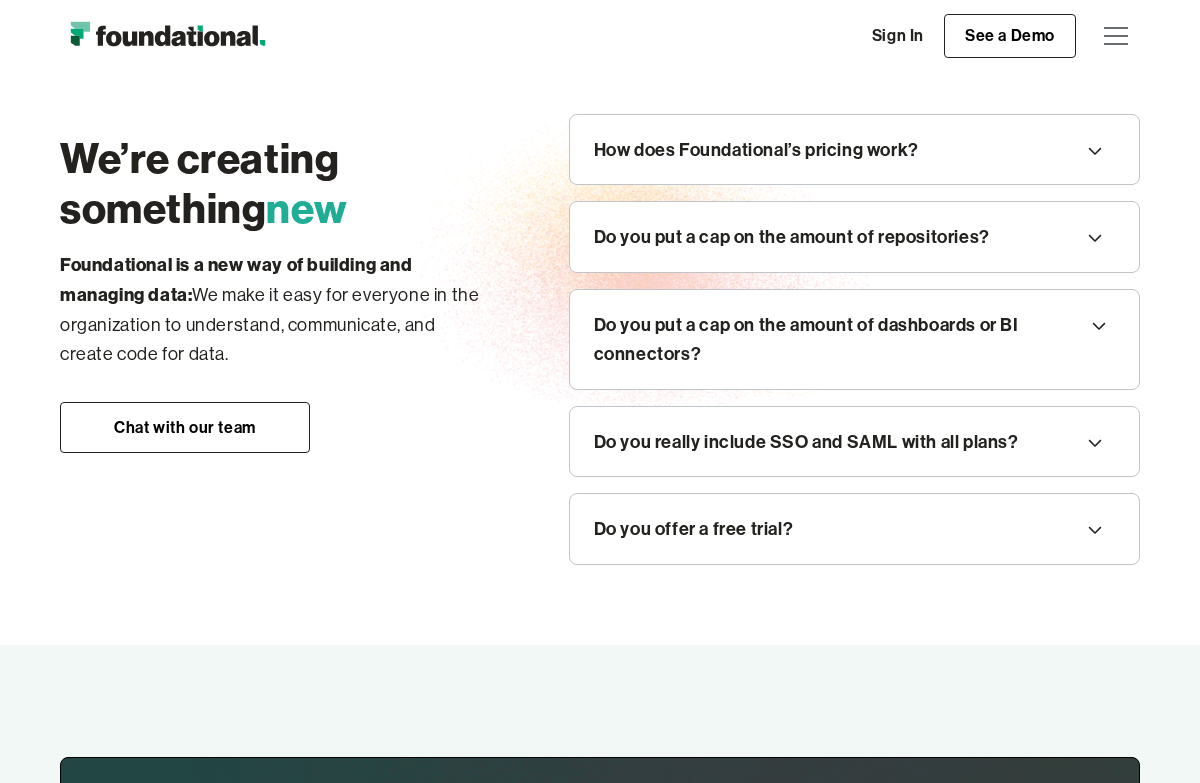 click on "Do you put a cap on the amount of repositories?" at bounding box center [792, 237] 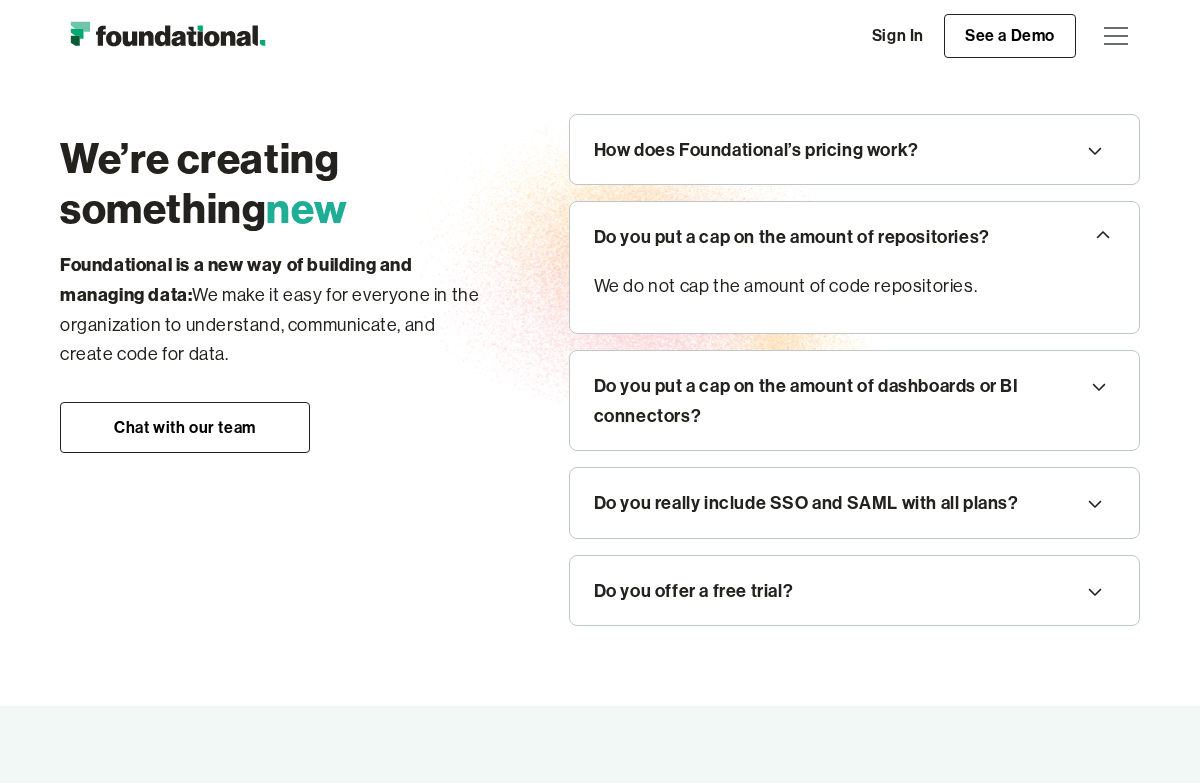 click on "Do you put a cap on the amount of repositories?" at bounding box center (792, 237) 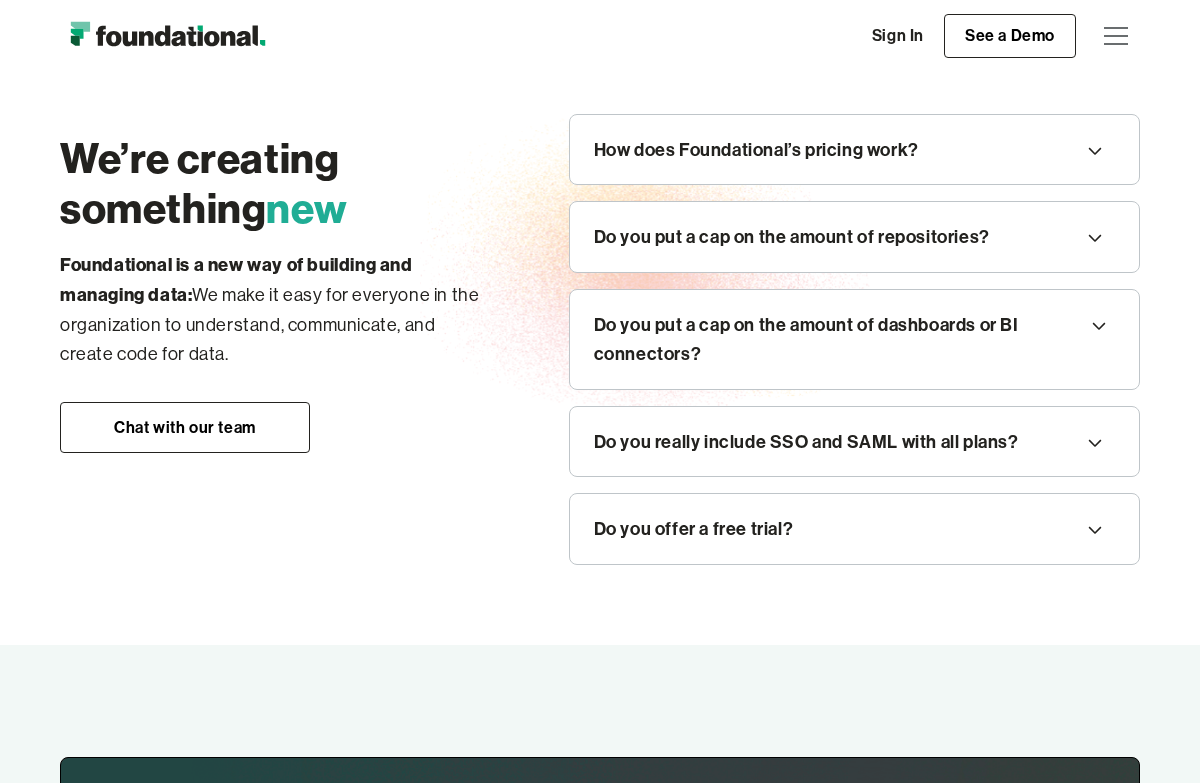 click on "Do you put a cap on the amount of dashboards or BI connectors?" at bounding box center [828, 339] 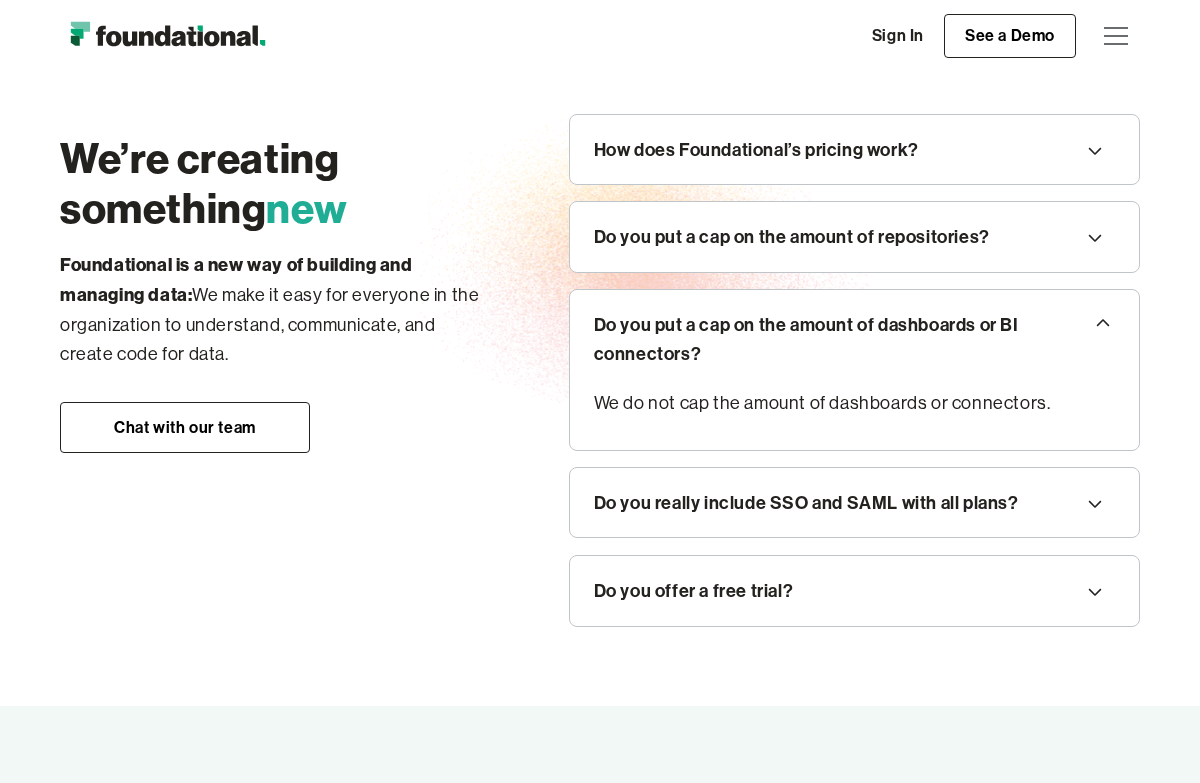 click on "Do you put a cap on the amount of dashboards or BI connectors?" at bounding box center (828, 339) 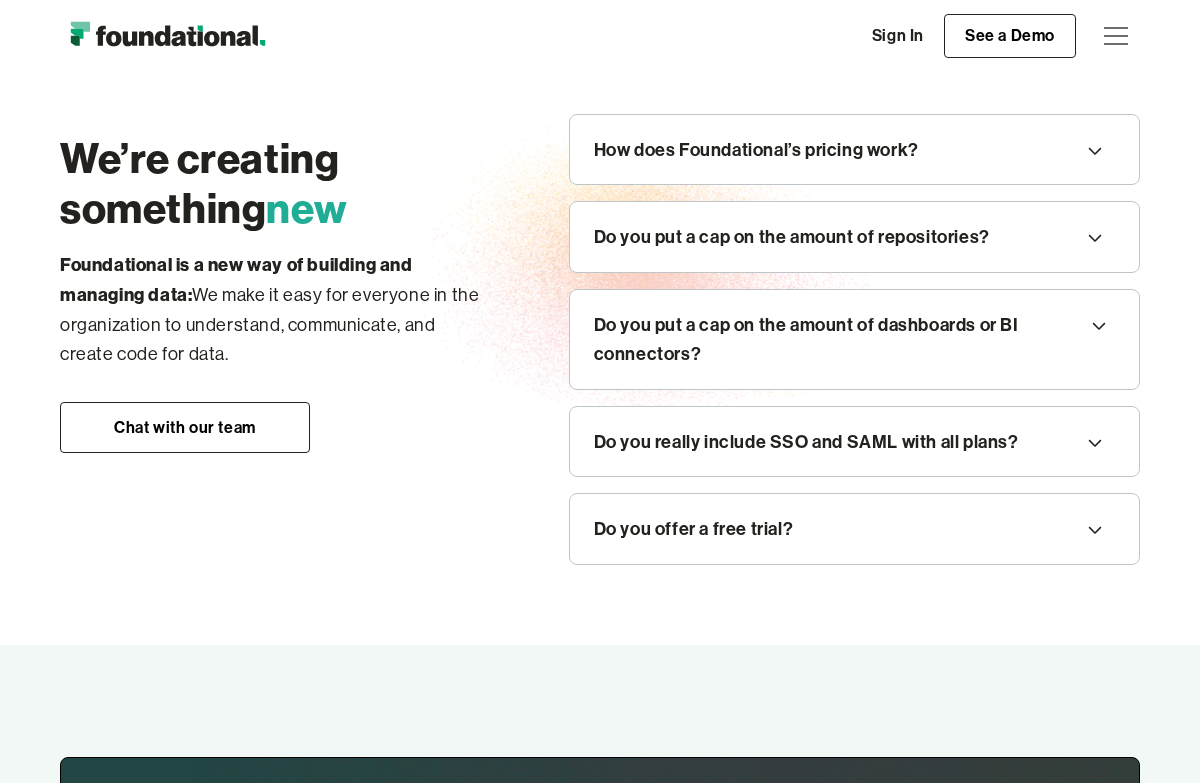 click on "Do you really include SSO and SAML with all plans?" at bounding box center [806, 442] 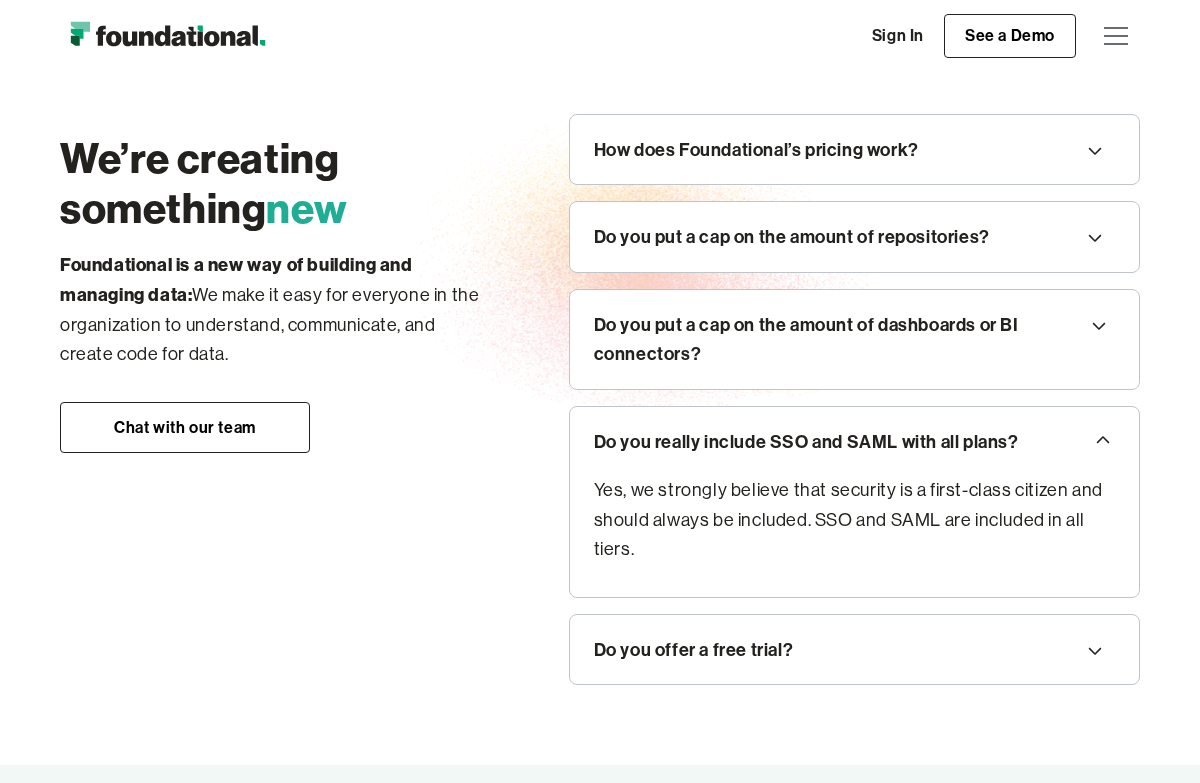 click on "Do you really include SSO and SAML with all plans?" at bounding box center [806, 442] 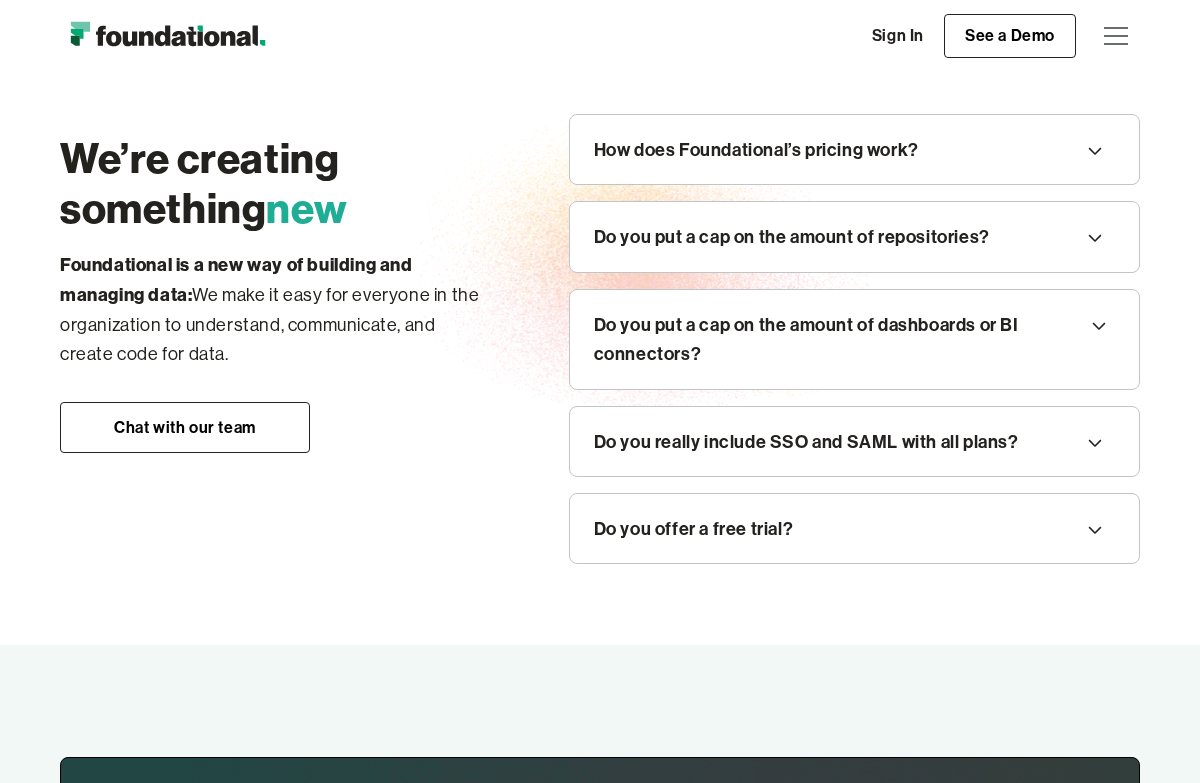 click on "Do you offer a free trial?" at bounding box center (694, 529) 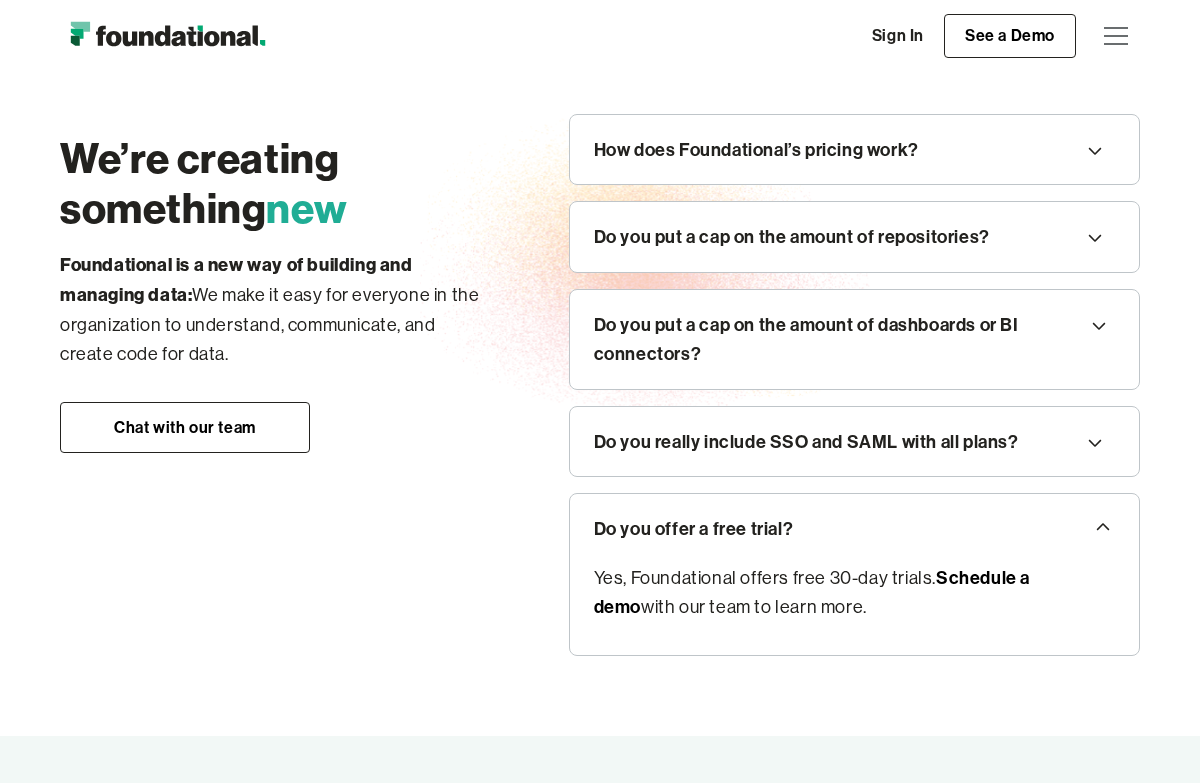 click on "Do you offer a free trial?" at bounding box center [694, 529] 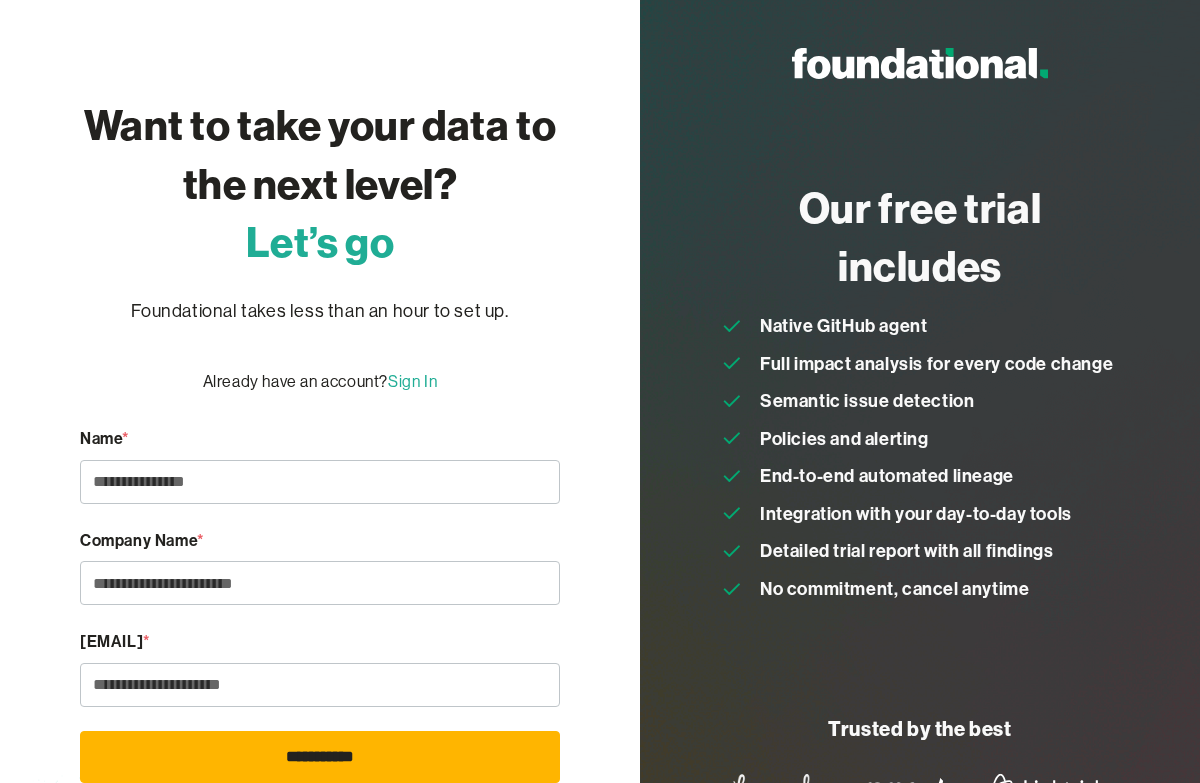 scroll, scrollTop: 0, scrollLeft: 0, axis: both 